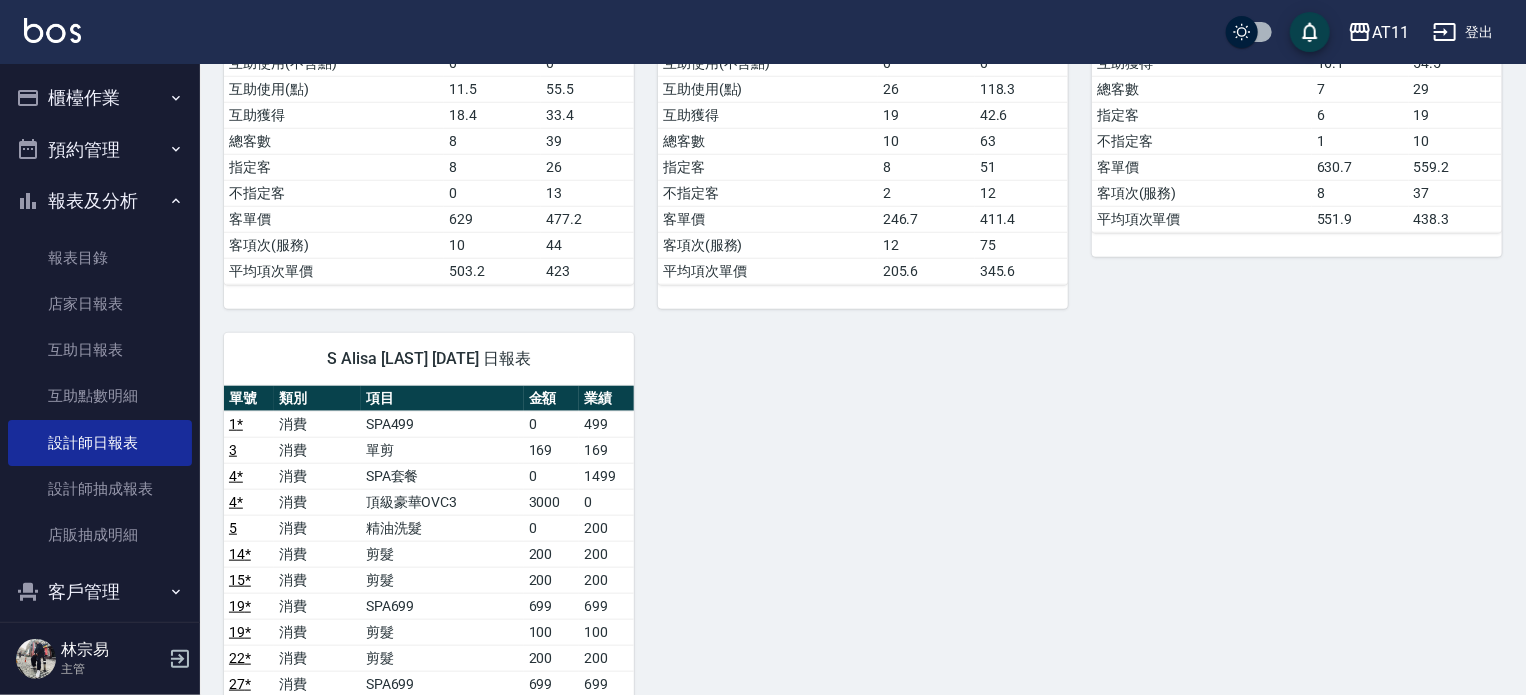 scroll, scrollTop: 996, scrollLeft: 0, axis: vertical 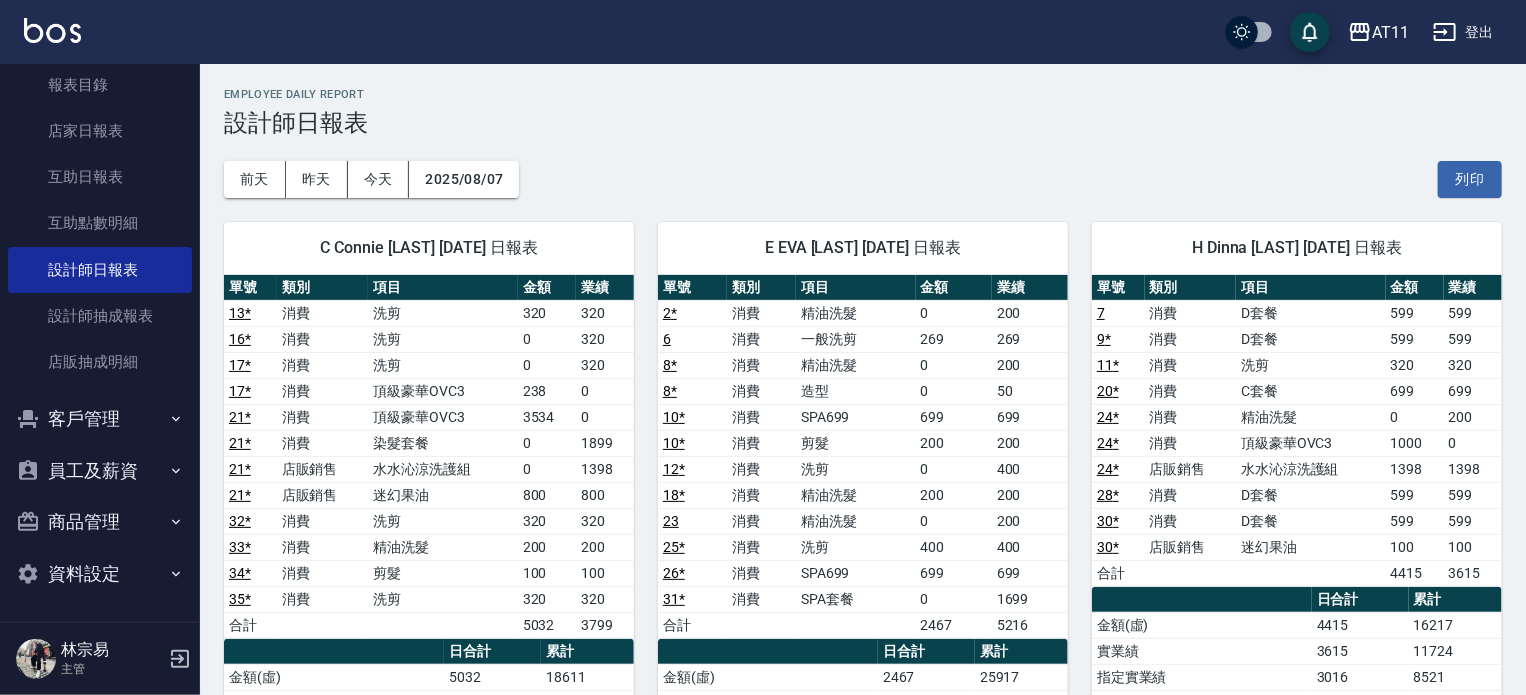 click on "客戶管理" at bounding box center [100, 419] 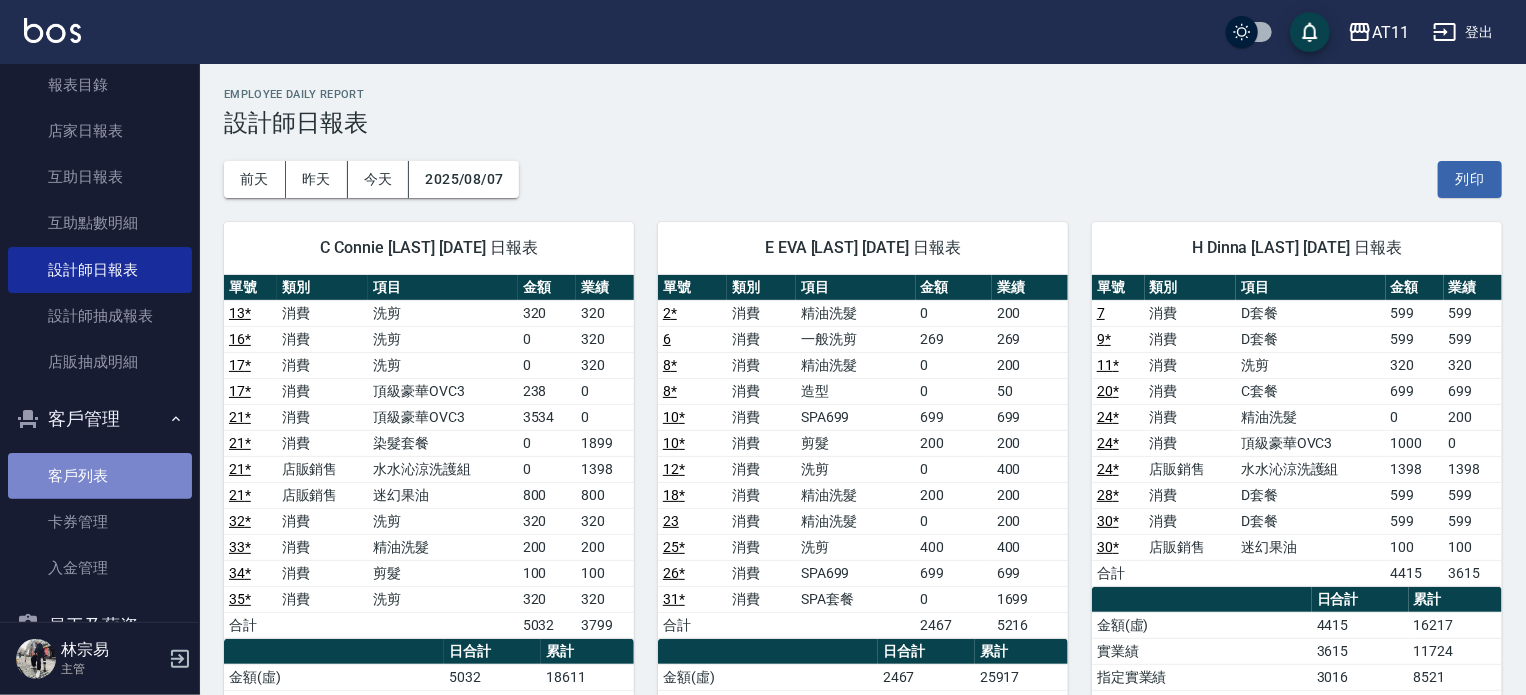 click on "客戶列表" at bounding box center [100, 476] 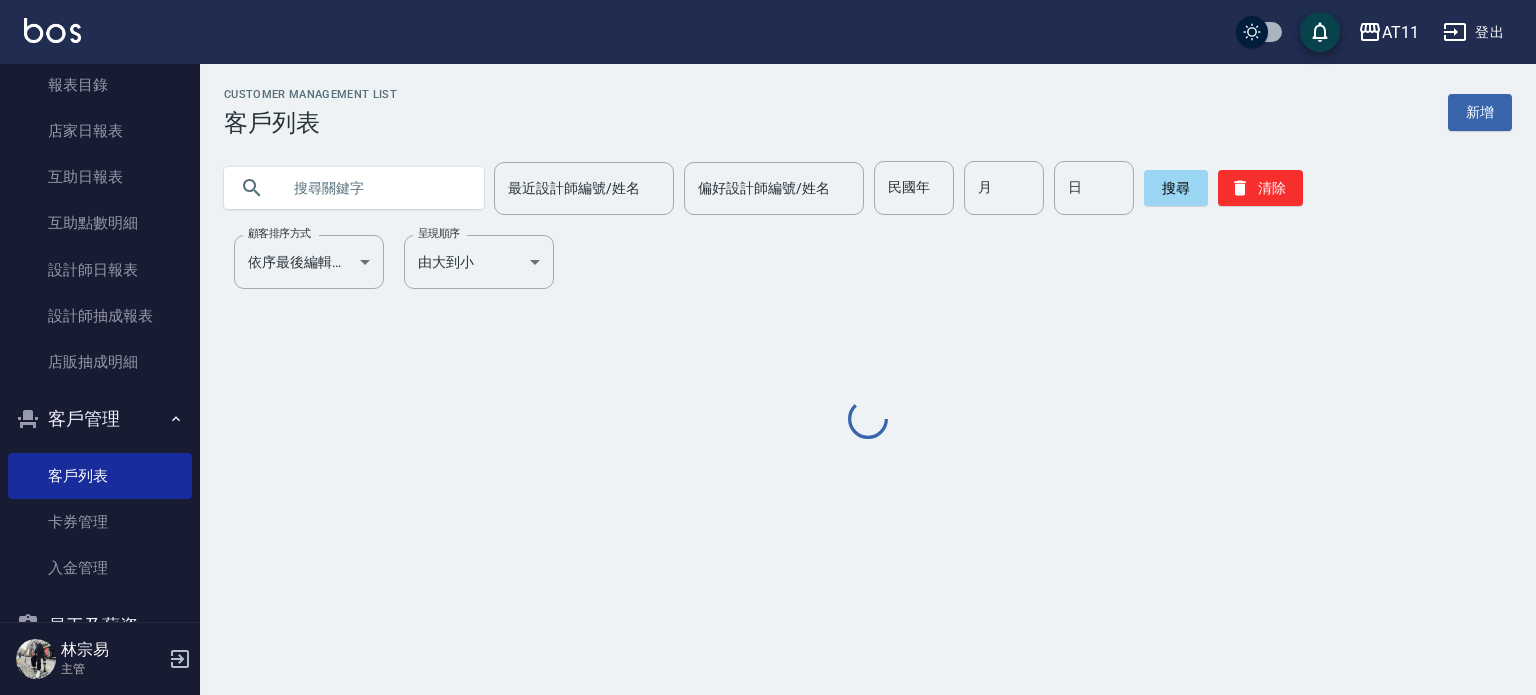 click at bounding box center [374, 188] 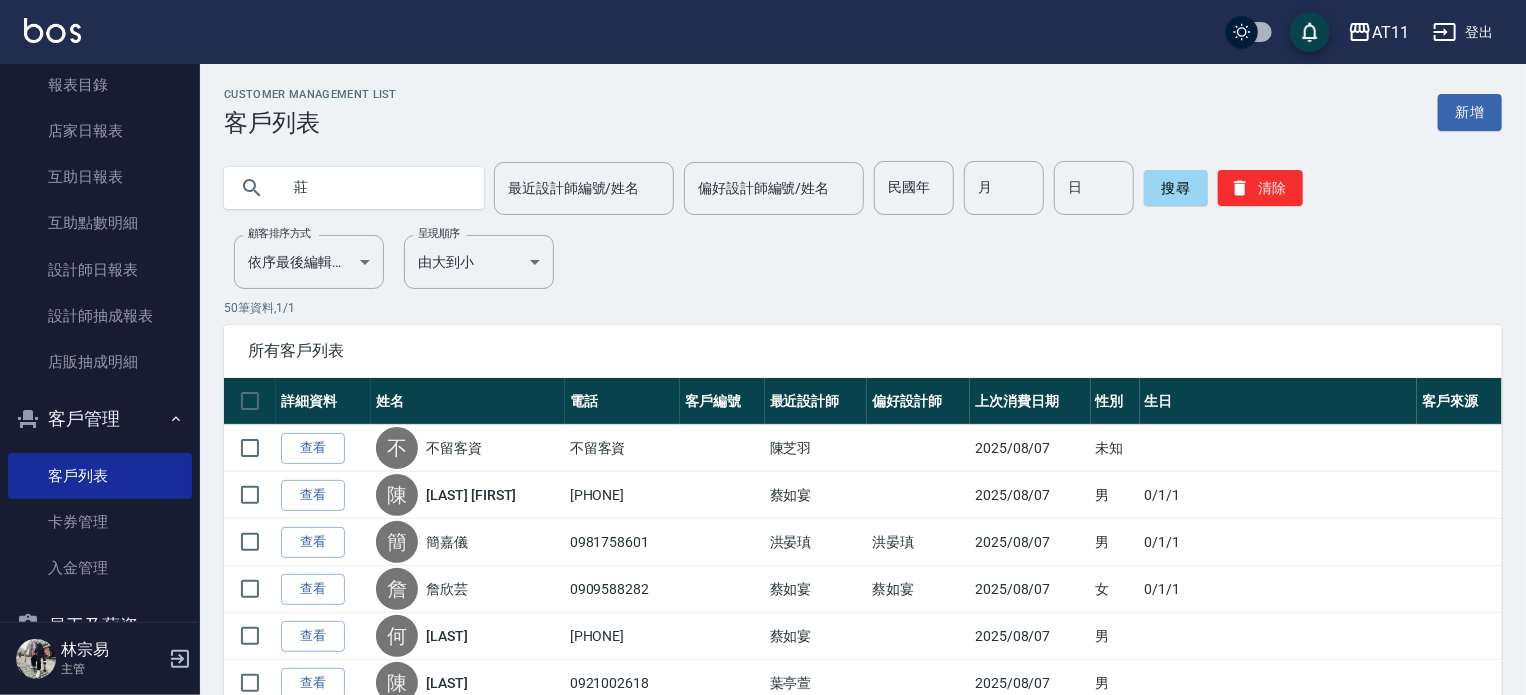type on "莊" 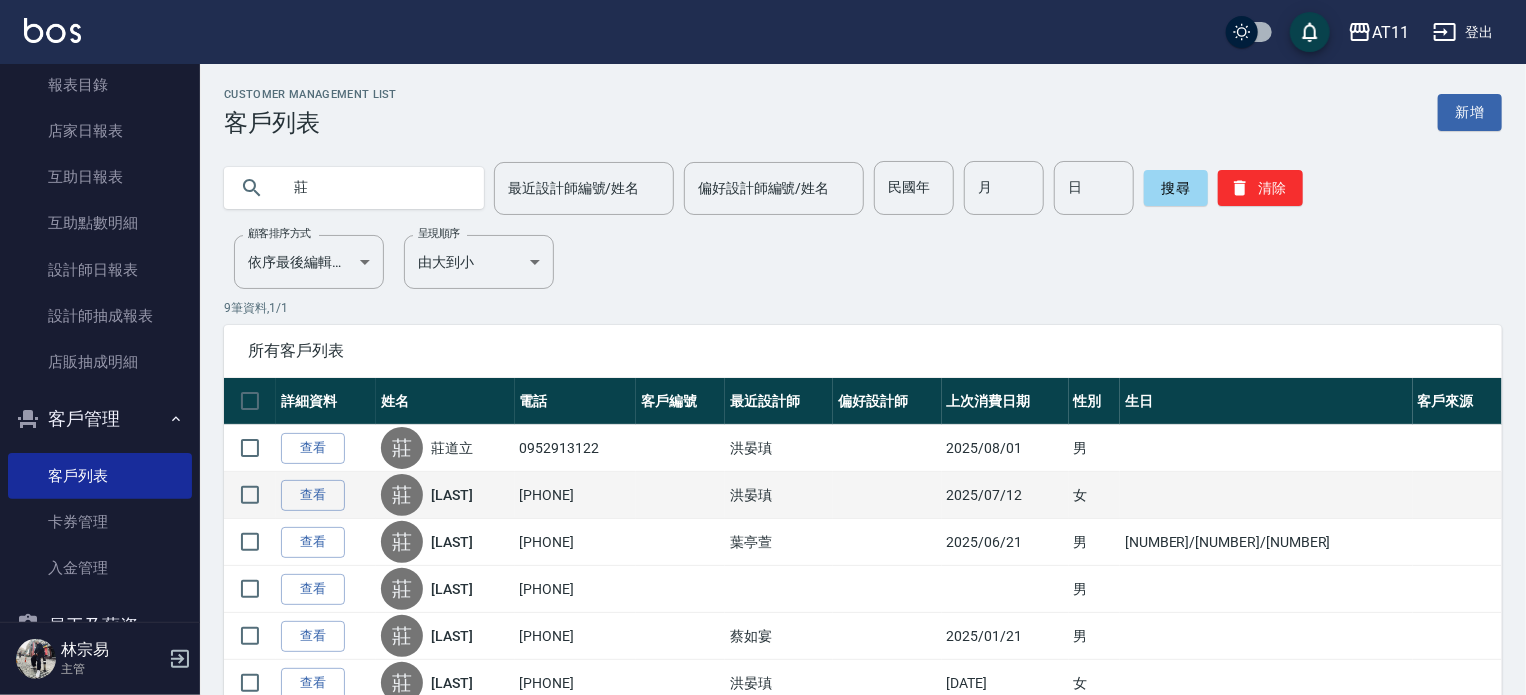 click on "[LAST] [LAST]" at bounding box center [445, 495] 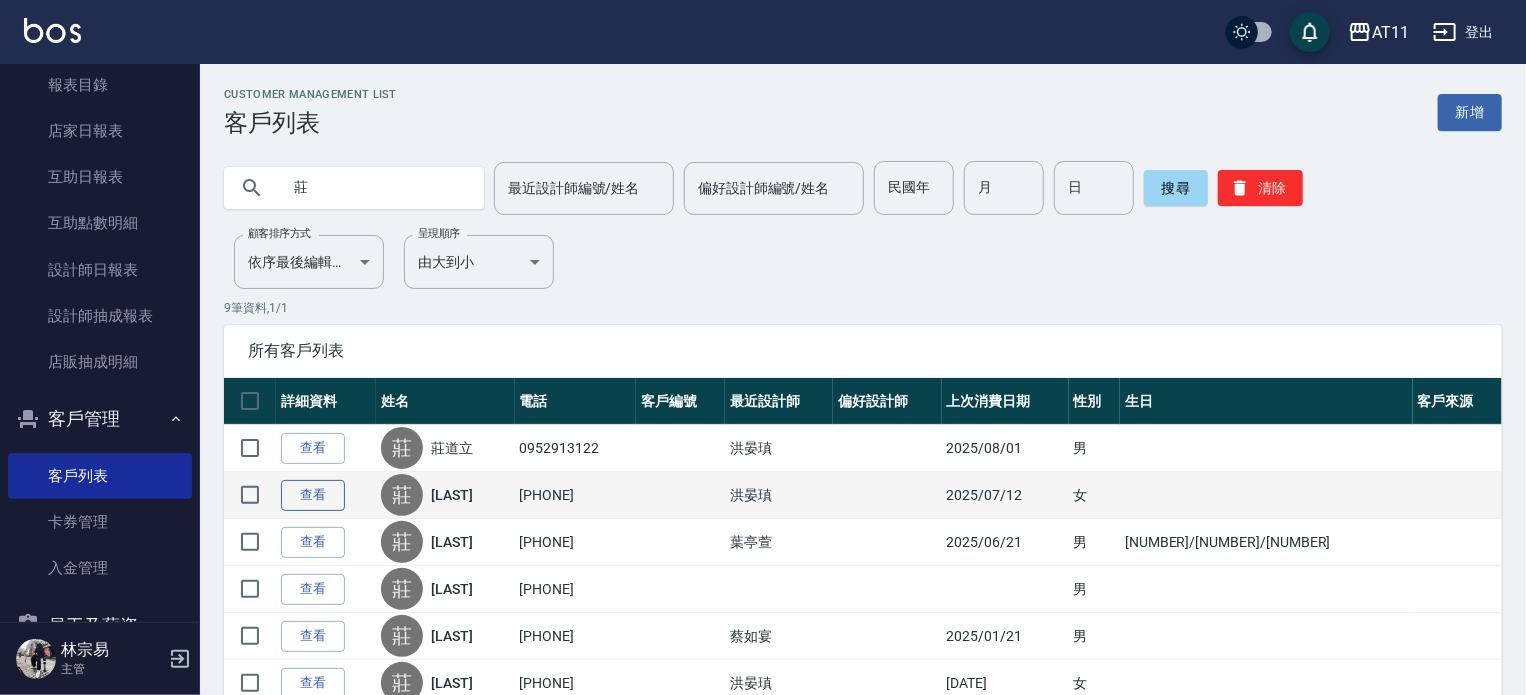 click on "查看" at bounding box center (313, 495) 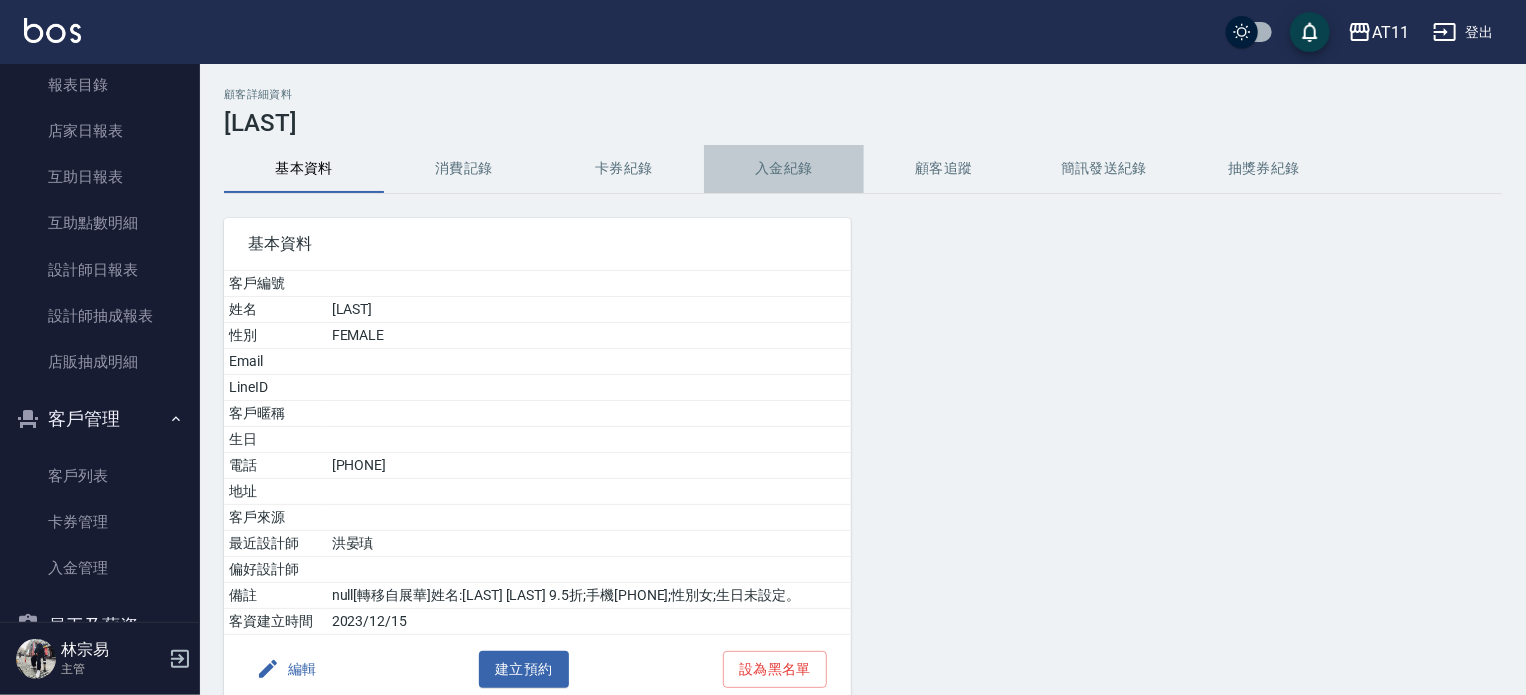 click on "入金紀錄" at bounding box center (784, 169) 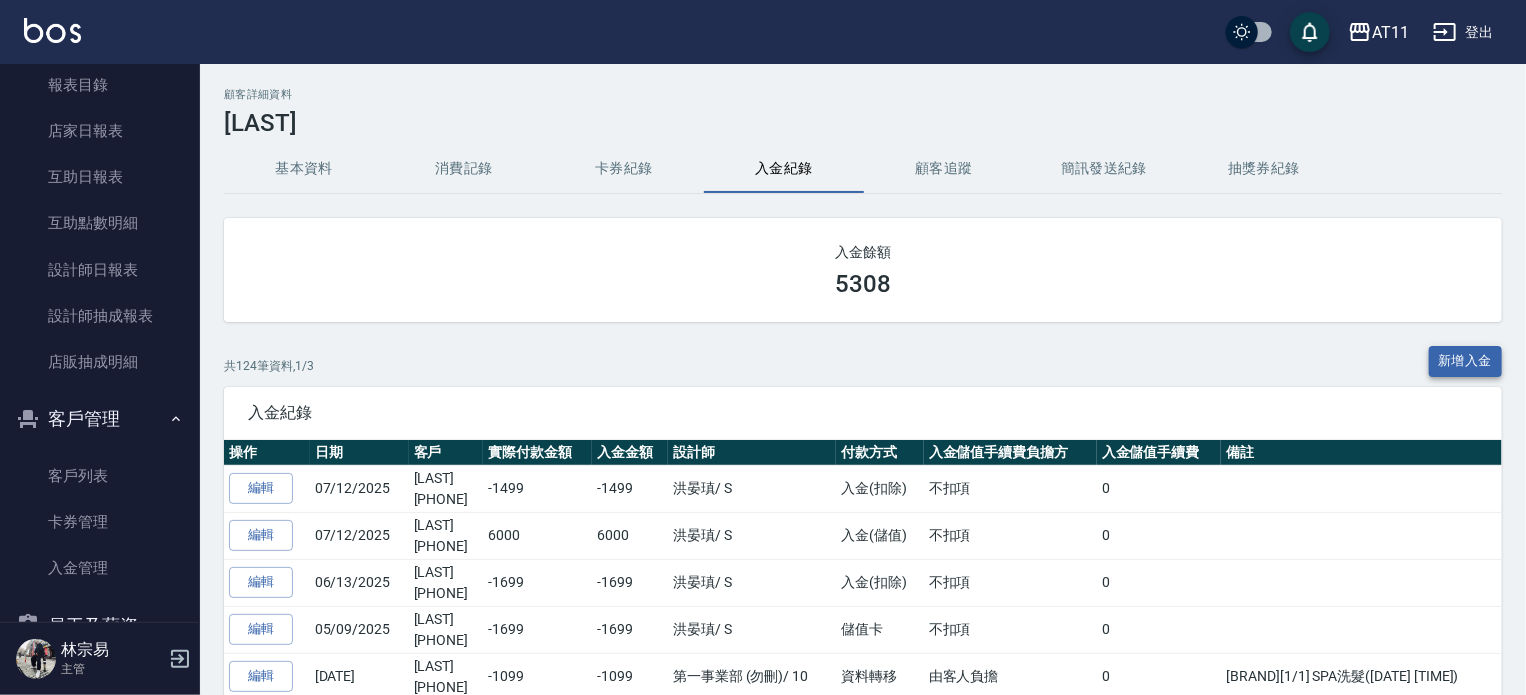 click on "新增入金" at bounding box center (1466, 361) 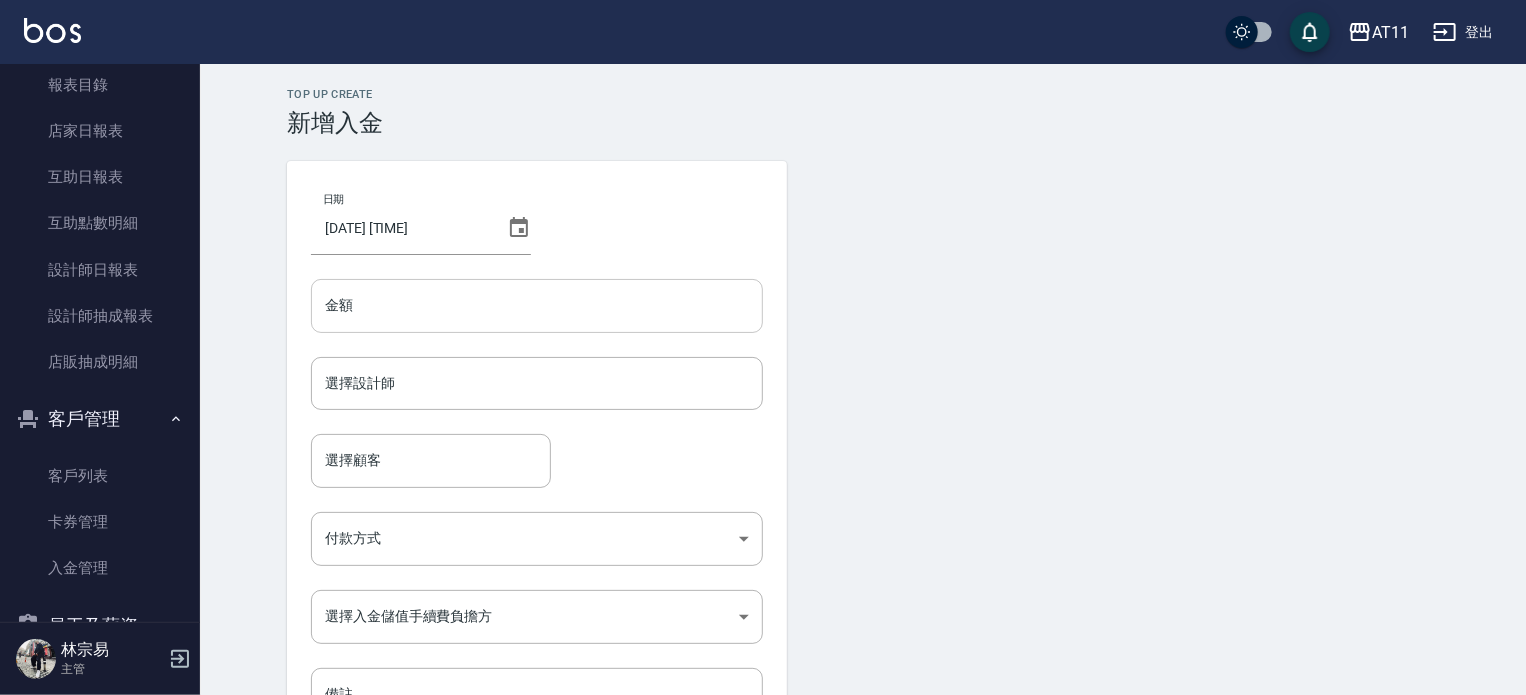 click on "金額" at bounding box center (537, 306) 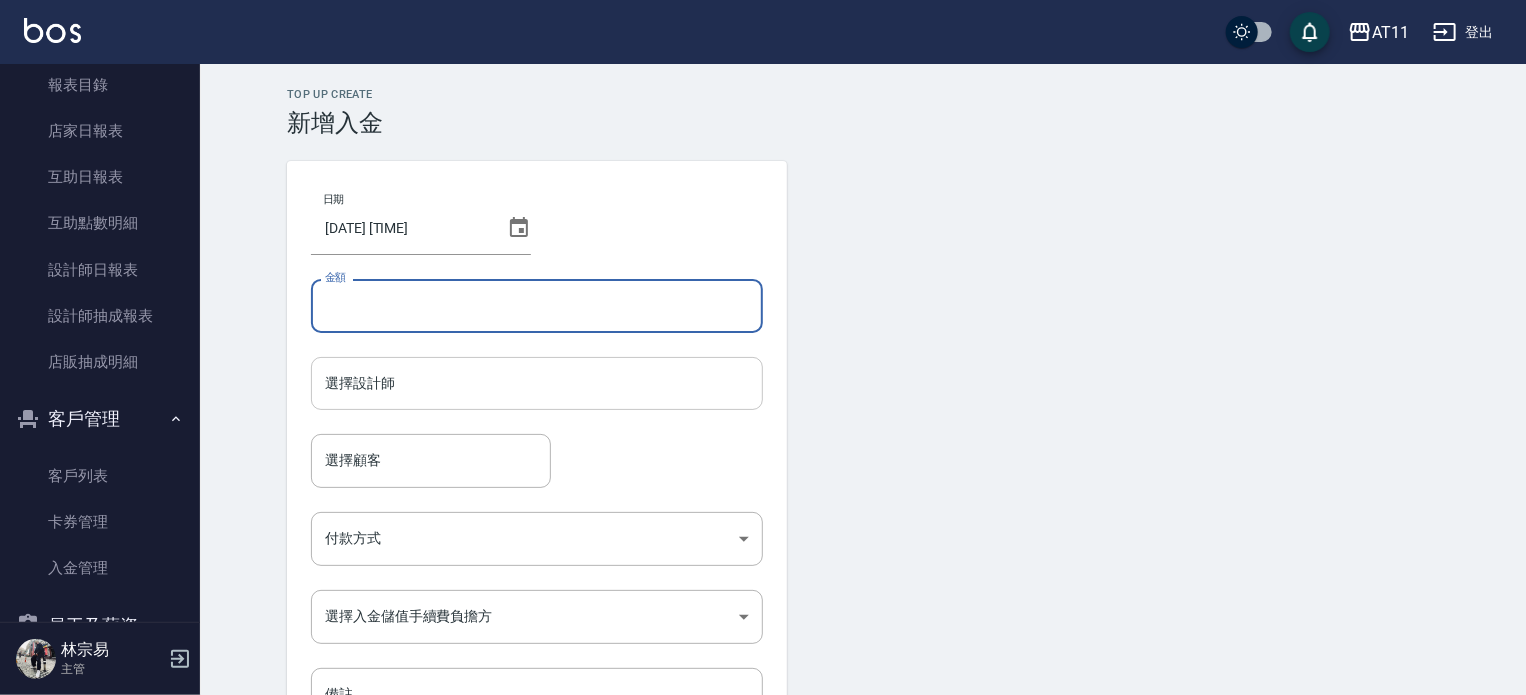 type on "-4" 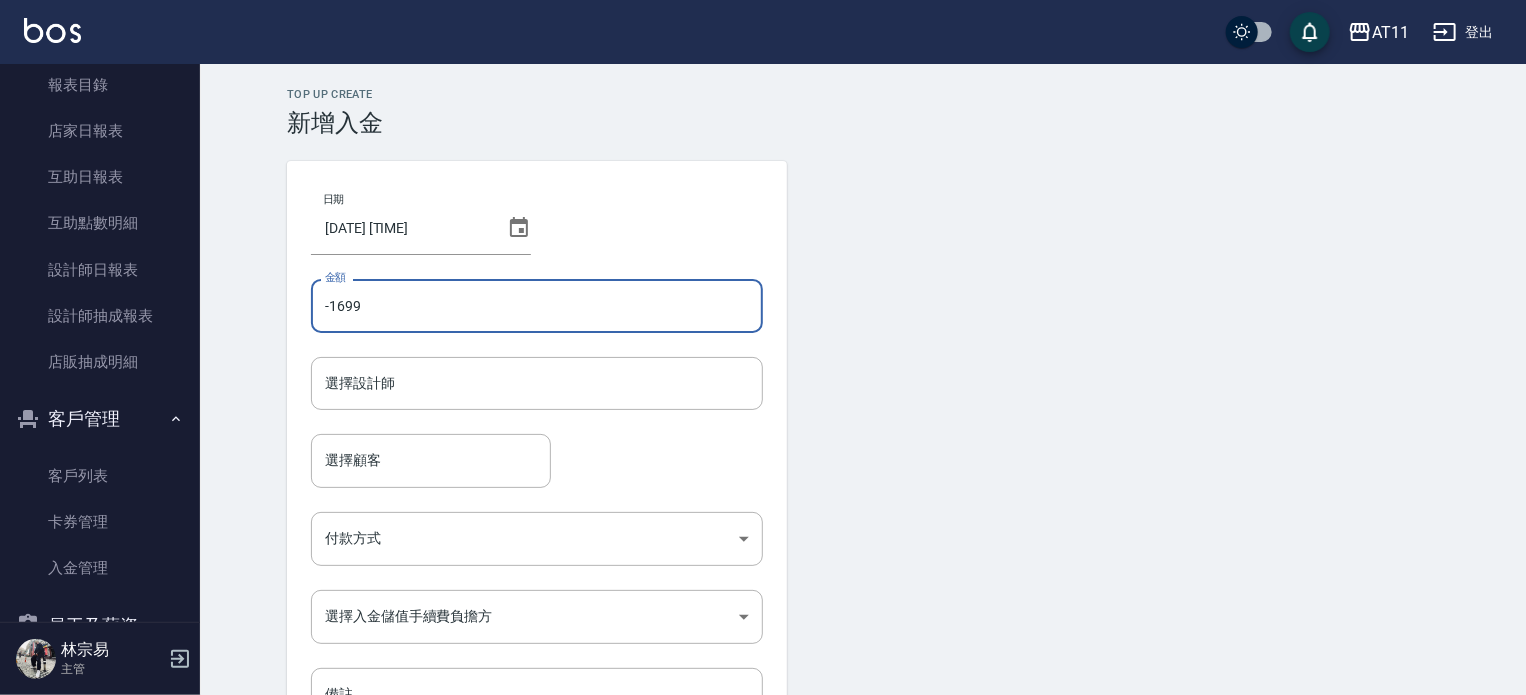 type on "-1699" 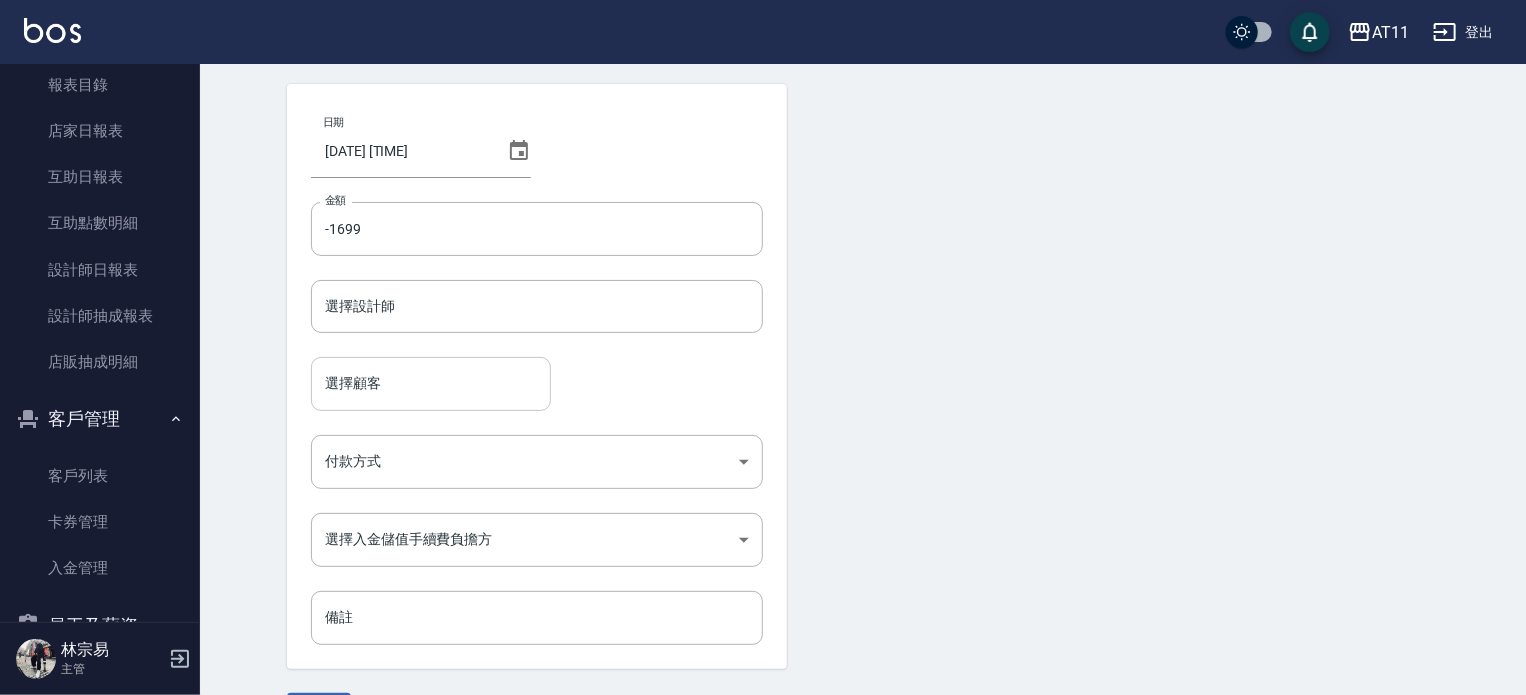 scroll, scrollTop: 100, scrollLeft: 0, axis: vertical 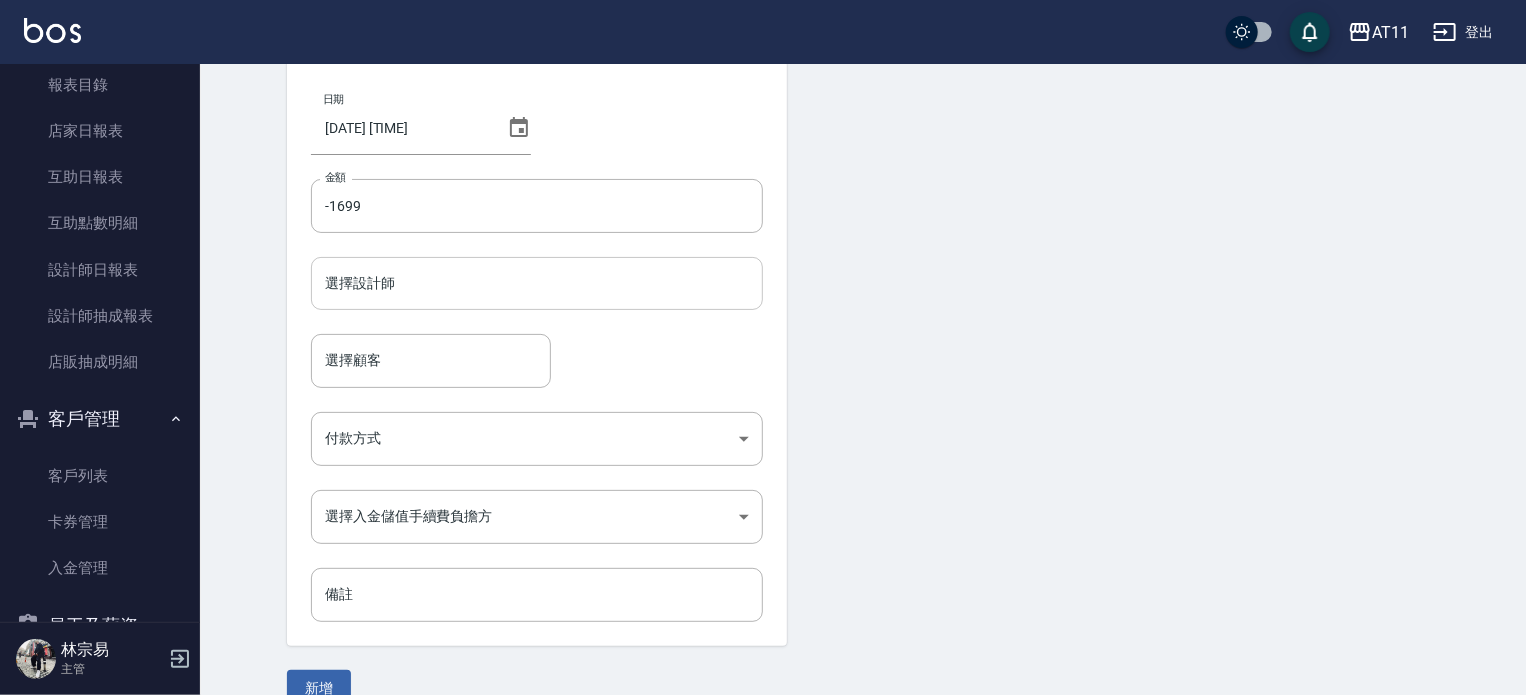 click on "選擇設計師" at bounding box center [537, 283] 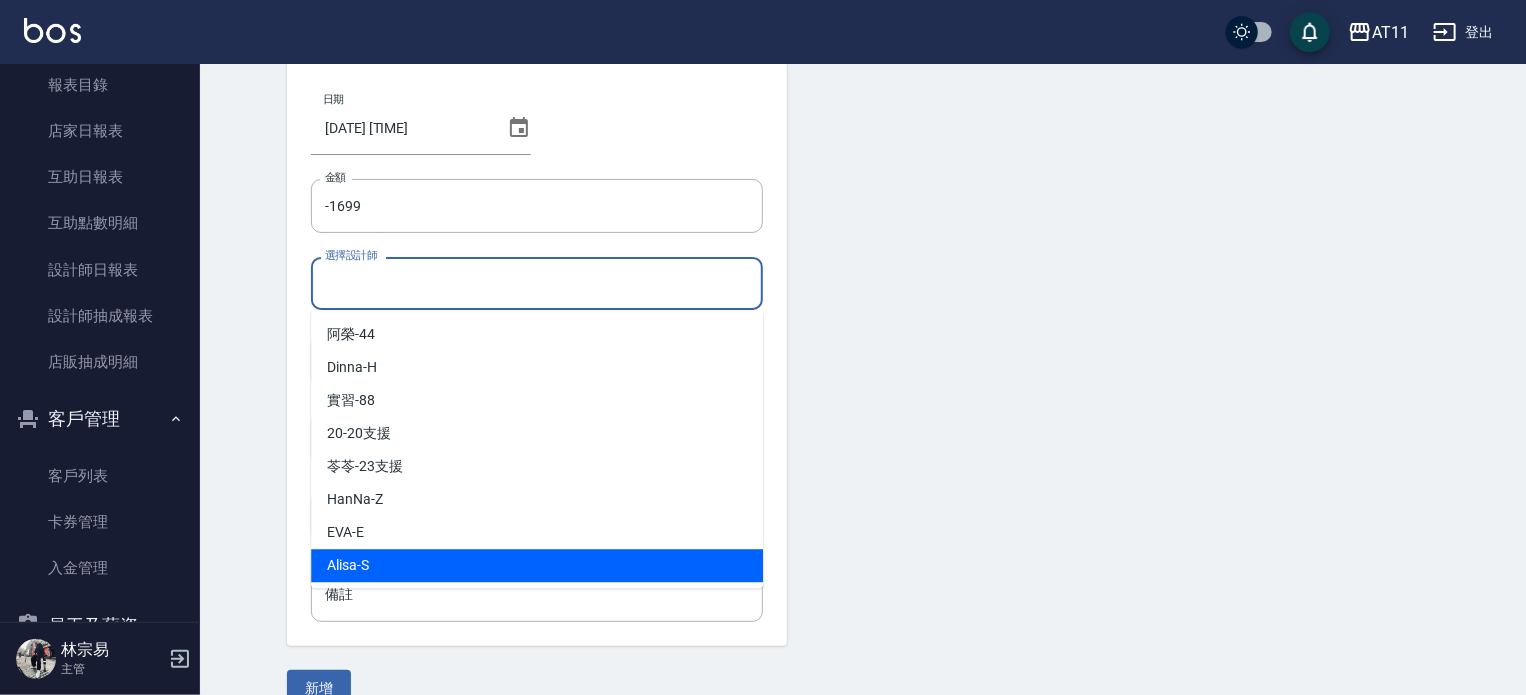 click on "Alisa -S" at bounding box center (537, 565) 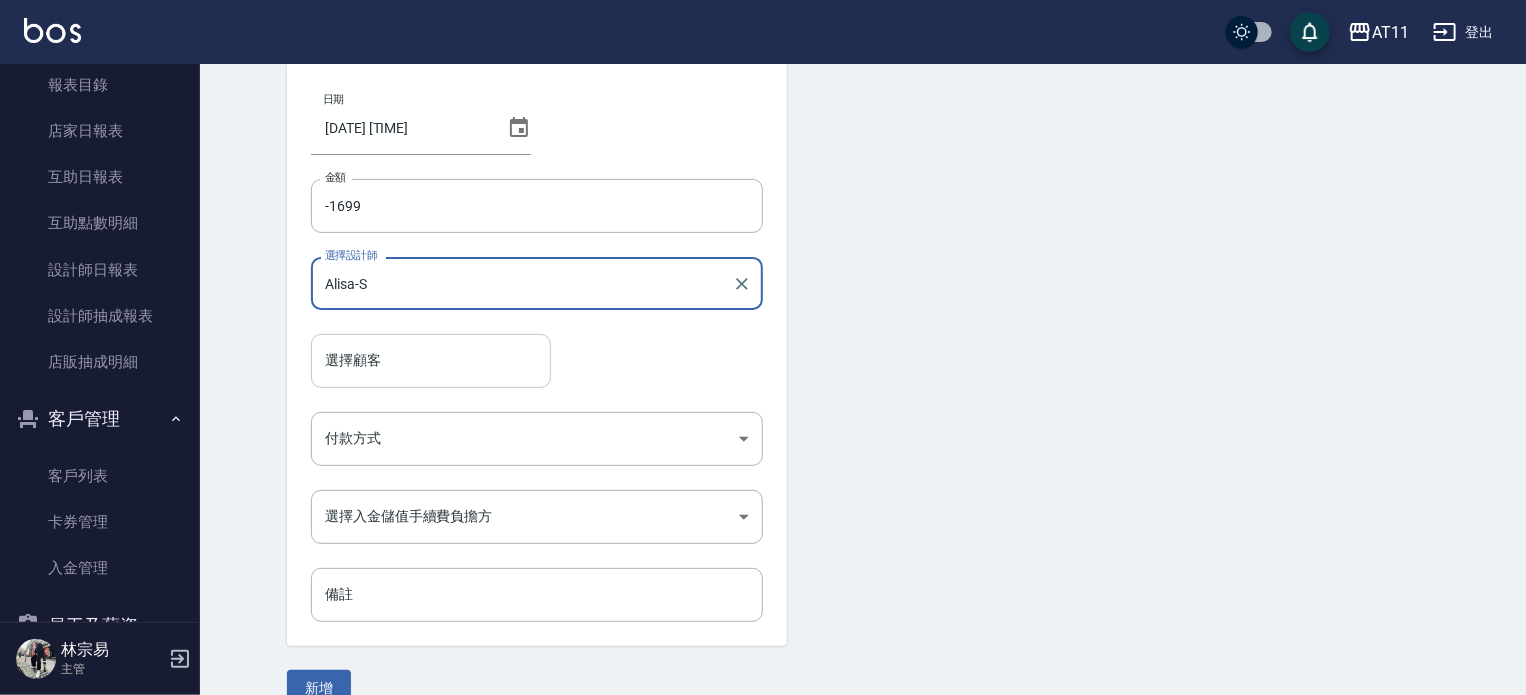 click on "選擇顧客" at bounding box center [431, 360] 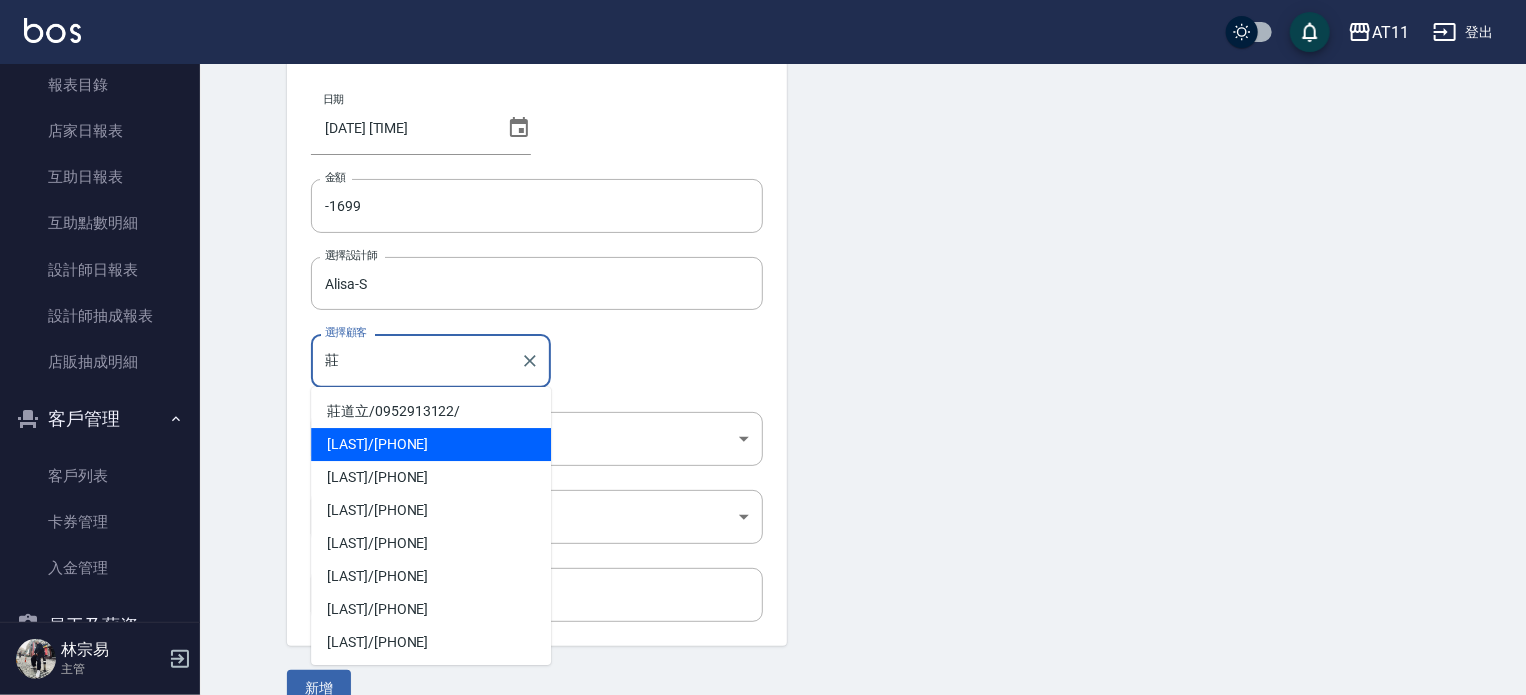 click on "[LAST]  /  [PHONE]" at bounding box center [431, 444] 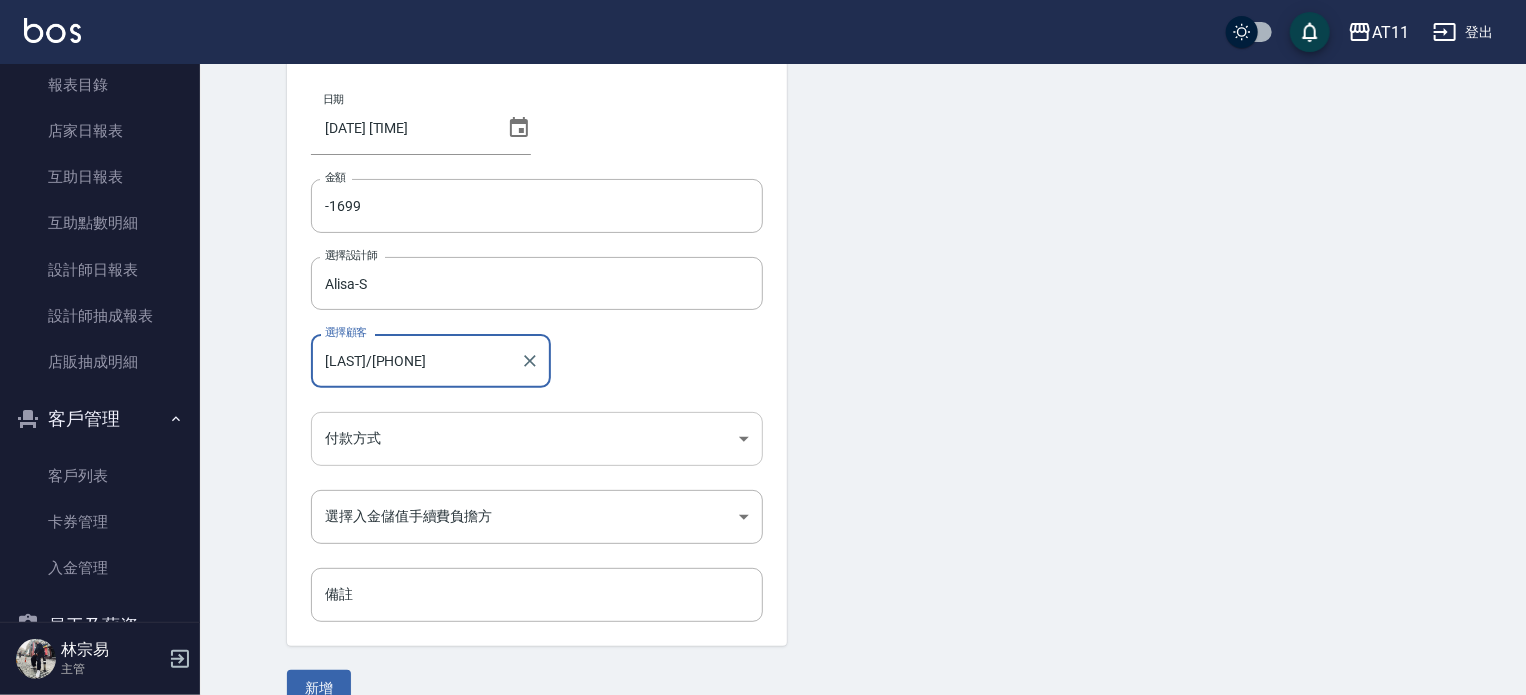 type on "[LAST]/[PHONE]" 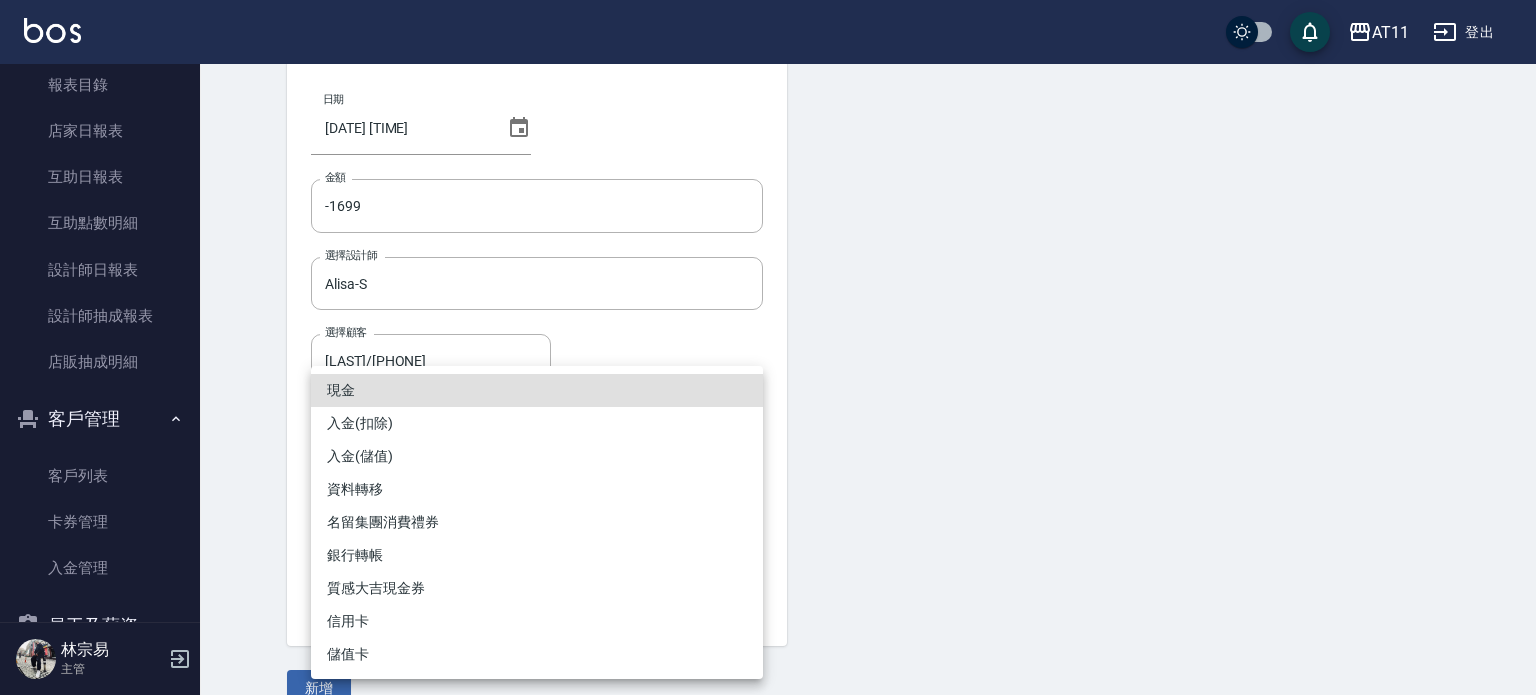click on "入金(扣除)" at bounding box center (537, 423) 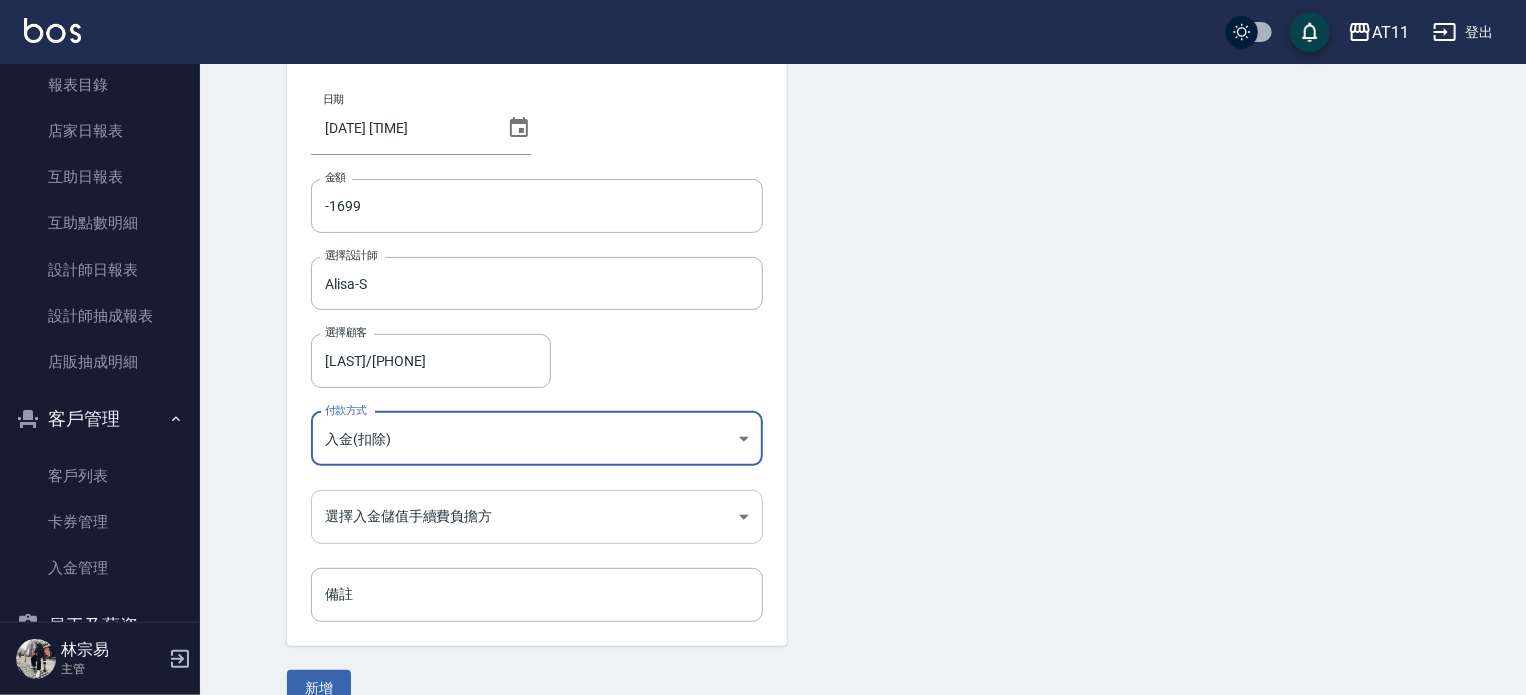 click on "AT11 登出 櫃檯作業 打帳單 帳單列表 現金收支登錄 材料自購登錄 每日結帳 排班表 現場電腦打卡 掃碼打卡 預約管理 預約管理 單日預約紀錄 單週預約紀錄 報表及分析 報表目錄 店家日報表 互助日報表 互助點數明細 設計師日報表 設計師抽成報表 店販抽成明細 客戶管理 客戶列表 卡券管理 入金管理 員工及薪資 員工列表 全店打卡記錄 商品管理 商品分類設定 商品列表 資料設定 服務分類設定 服務項目設定 預收卡設定 支付方式設定 第三方卡券設定 [LAST] 主管 Top Up Create 新增入金 日期 [DATE] [TIME] 金額 -1699 金額 選擇設計師 Alisa-S 選擇設計師 選擇顧客 [LAST]/[PHONE] 選擇顧客 付款方式 入金(扣除) 付款方式 選擇入金儲值手續費負擔方 ​ 選擇入金儲值手續費負擔方 備註 備註 新增" at bounding box center [763, 315] 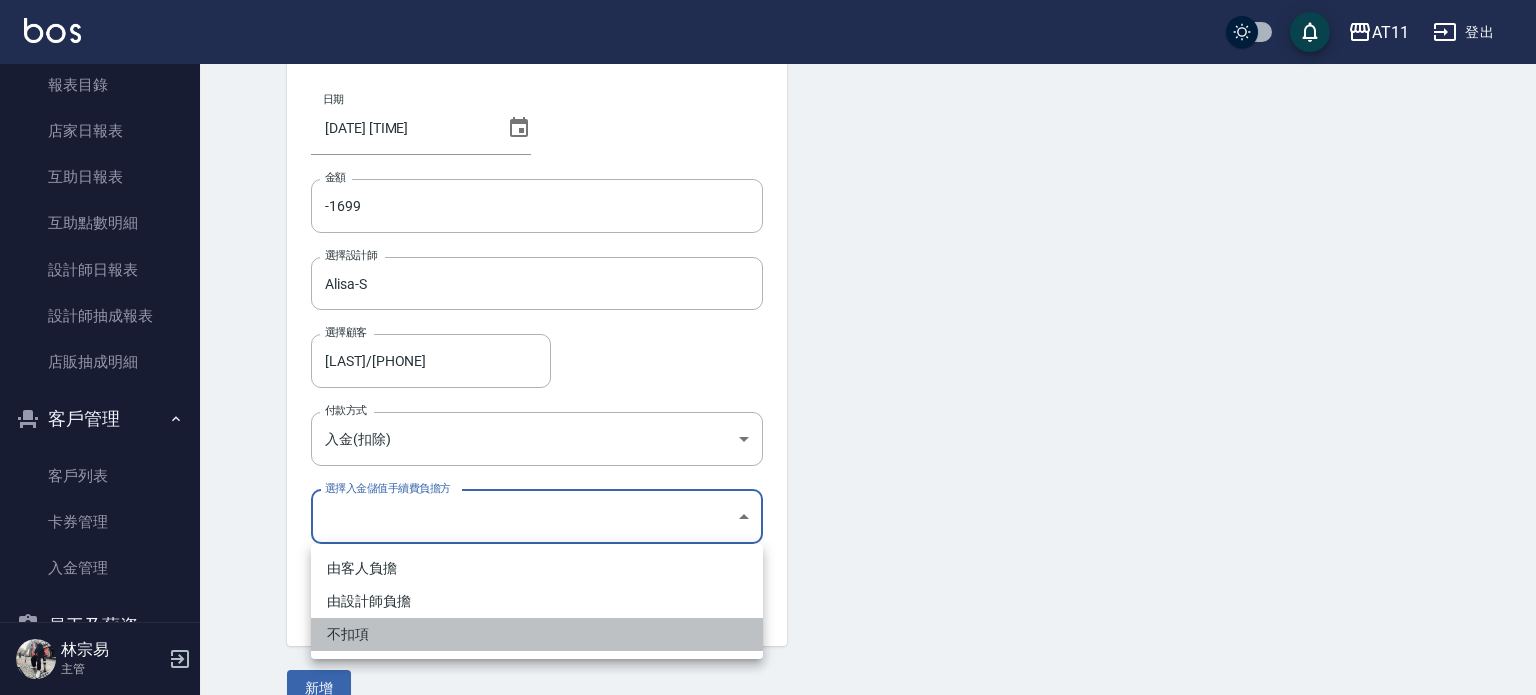 click on "不扣項" at bounding box center [537, 634] 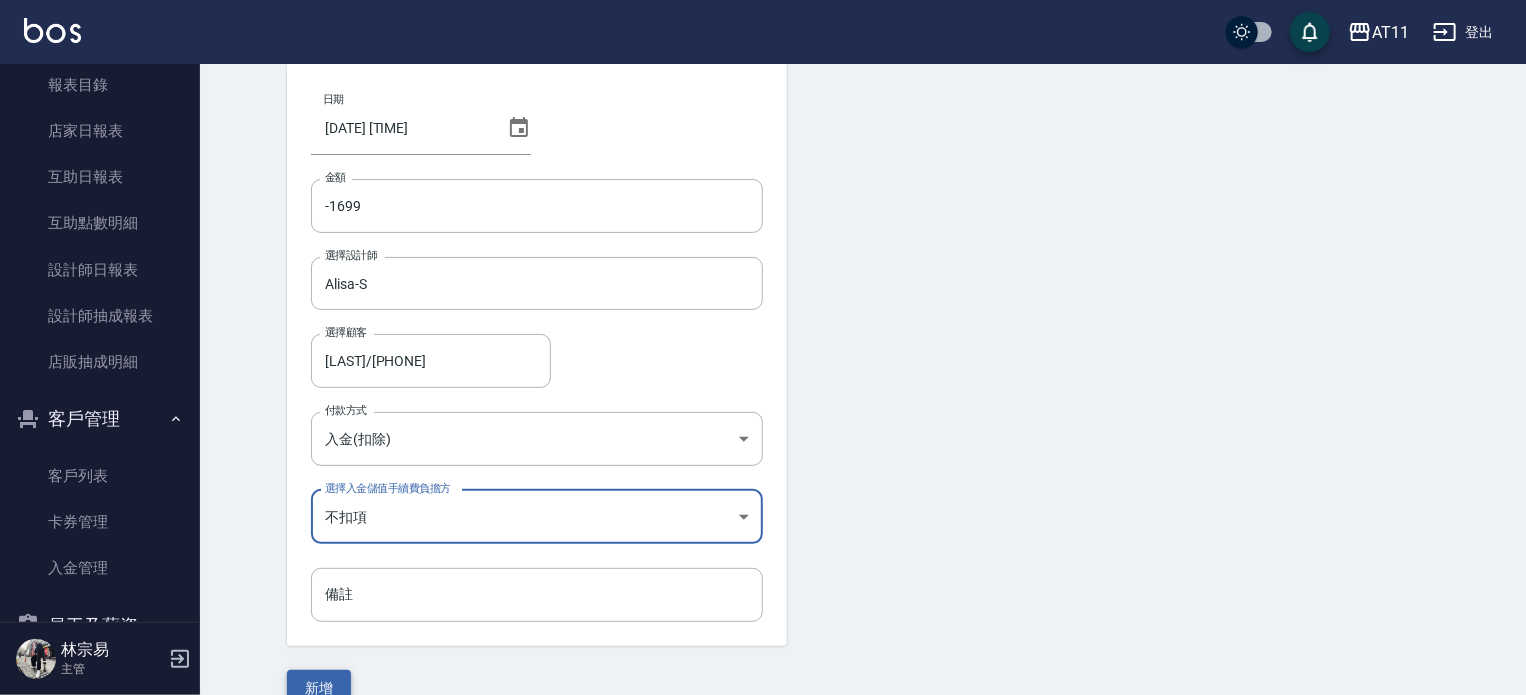 click on "新增" at bounding box center (319, 688) 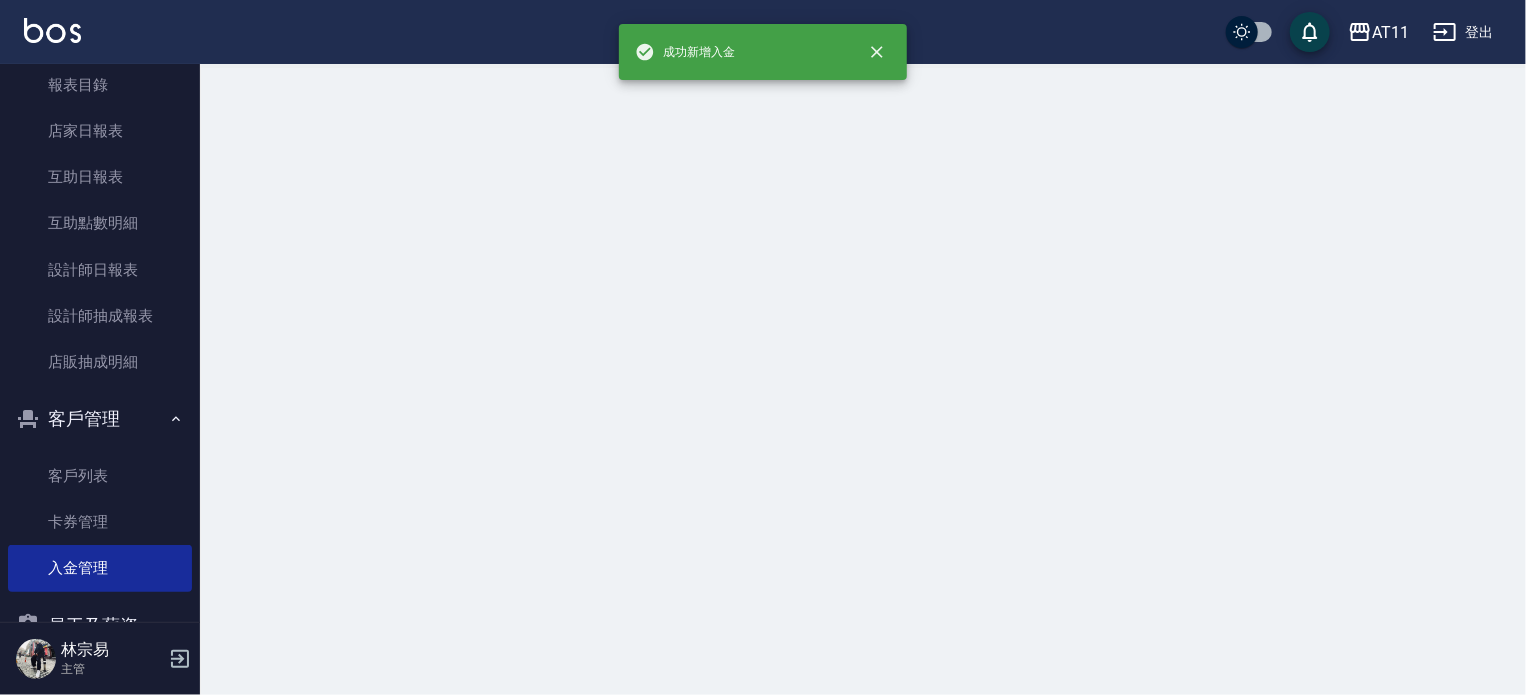 scroll, scrollTop: 0, scrollLeft: 0, axis: both 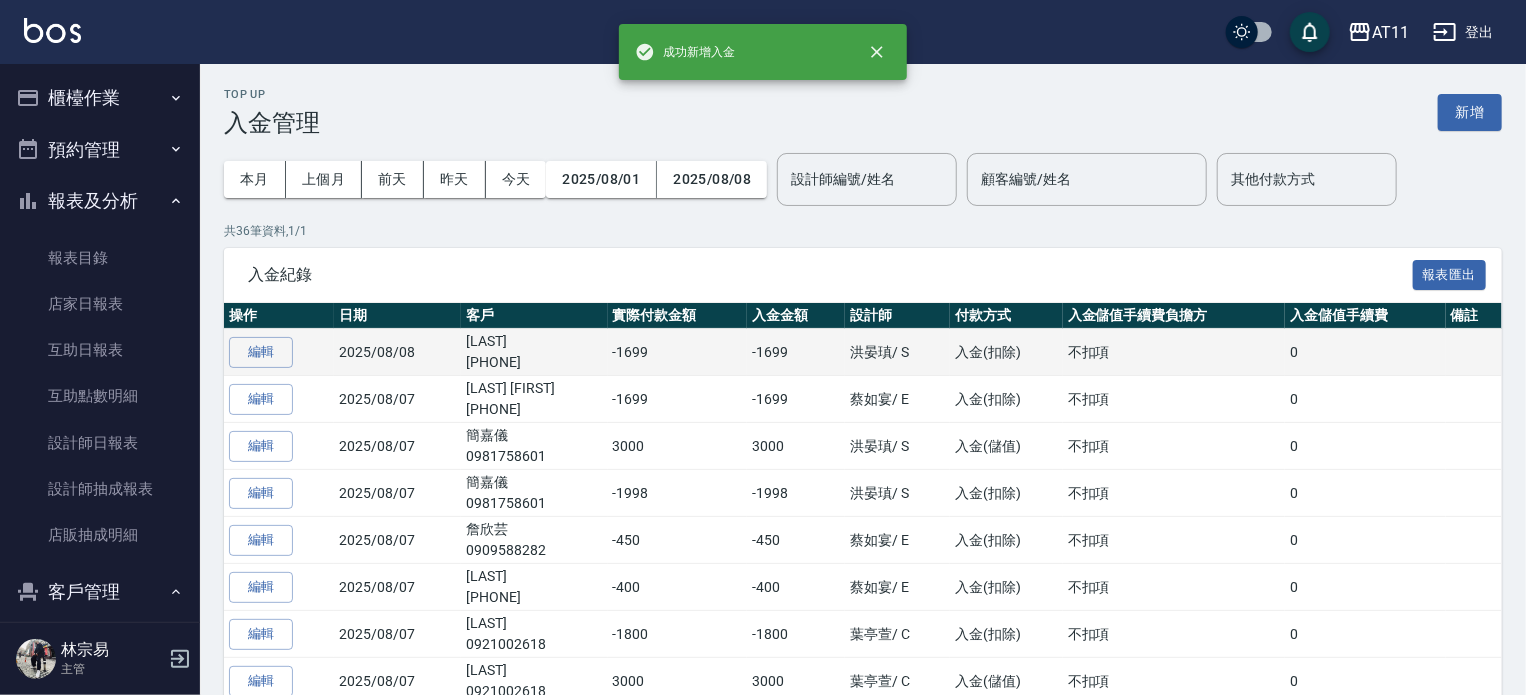 click on "2025/08/08" at bounding box center [397, 352] 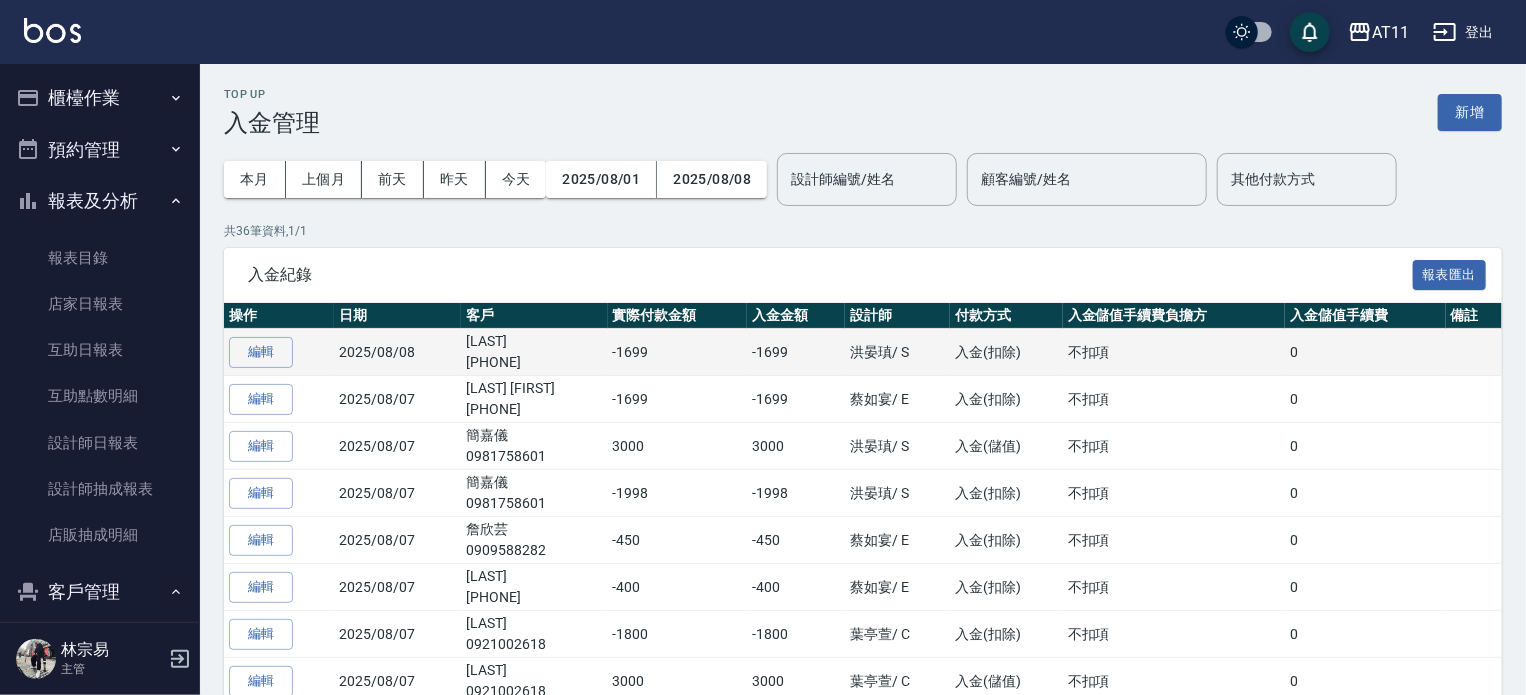 click on "[LAST] [PHONE]" at bounding box center [534, 352] 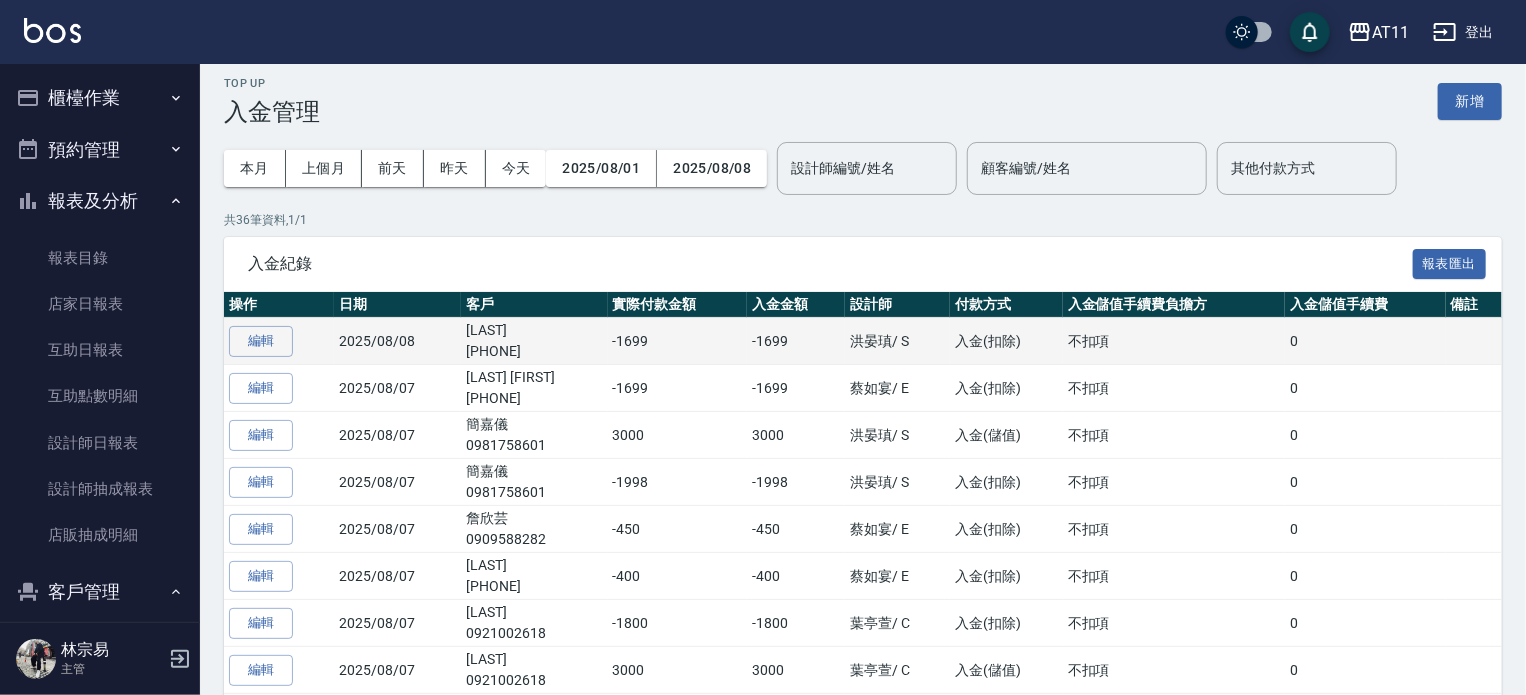 click on "編輯 [DATE] [LAST] [PHONE] -1699 -1699 [LAST]  / S 入金(扣除) 不扣項 0 編輯 [DATE] [LAST] [PHONE] -1699 -1699 [LAST]  / E 入金(扣除) 不扣項 0 編輯 [DATE] [LAST] [PHONE] 3000 3000 [LAST]  / S 入金(儲值) 不扣項 0 編輯 [DATE] [LAST] [PHONE] -1998 -1998 [LAST]  / S 入金(扣除) 不扣項 0 編輯 [DATE] [LAST] [PHONE] -450 -450 [LAST]  / E 入金(扣除) 不扣項 0 編輯 [DATE] [LAST] [PHONE] -400 -400 [LAST]  / E 入金(扣除) 不扣項 0 編輯 [DATE] [LAST] [PHONE] -1800 -1800 [LAST]  / C 入金(扣除) 不扣項 0 編輯 [DATE] [LAST] [PHONE] 3000 3000 [LAST]  / C 入金(儲值) 不扣項 0 編輯 [DATE] [LAST] [PHONE] -500 -500 [LAST]  / E 入金(扣除) 不扣項 0 編輯 [DATE] [LAST] [PHONE] -499 -499 [LAST]  / P 入金(扣除) 不扣項 0 編輯 [DATE] [LAST] [PHONE] 1000 1000 [LAST]  / P 入金(儲值) 不扣項 0 編輯 -700 0 0" at bounding box center [863, 1177] 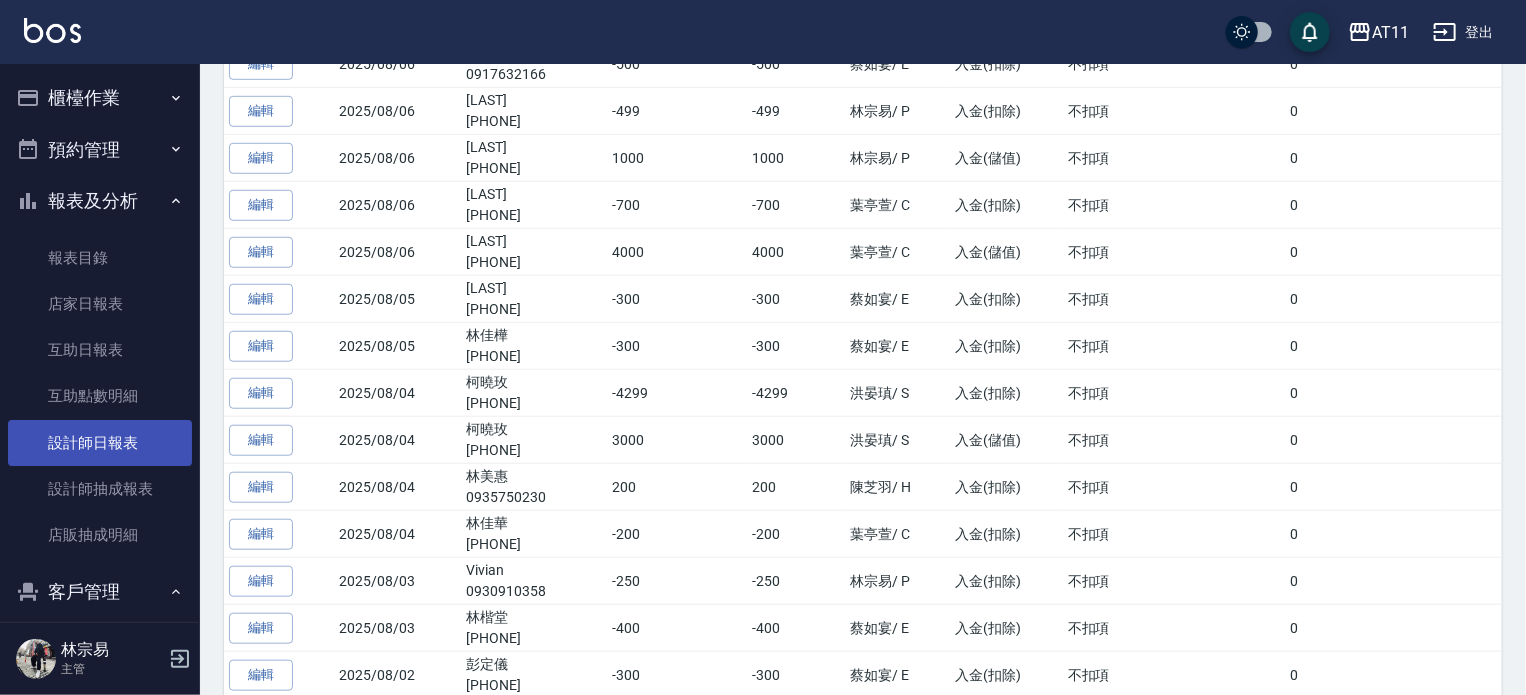 scroll, scrollTop: 708, scrollLeft: 0, axis: vertical 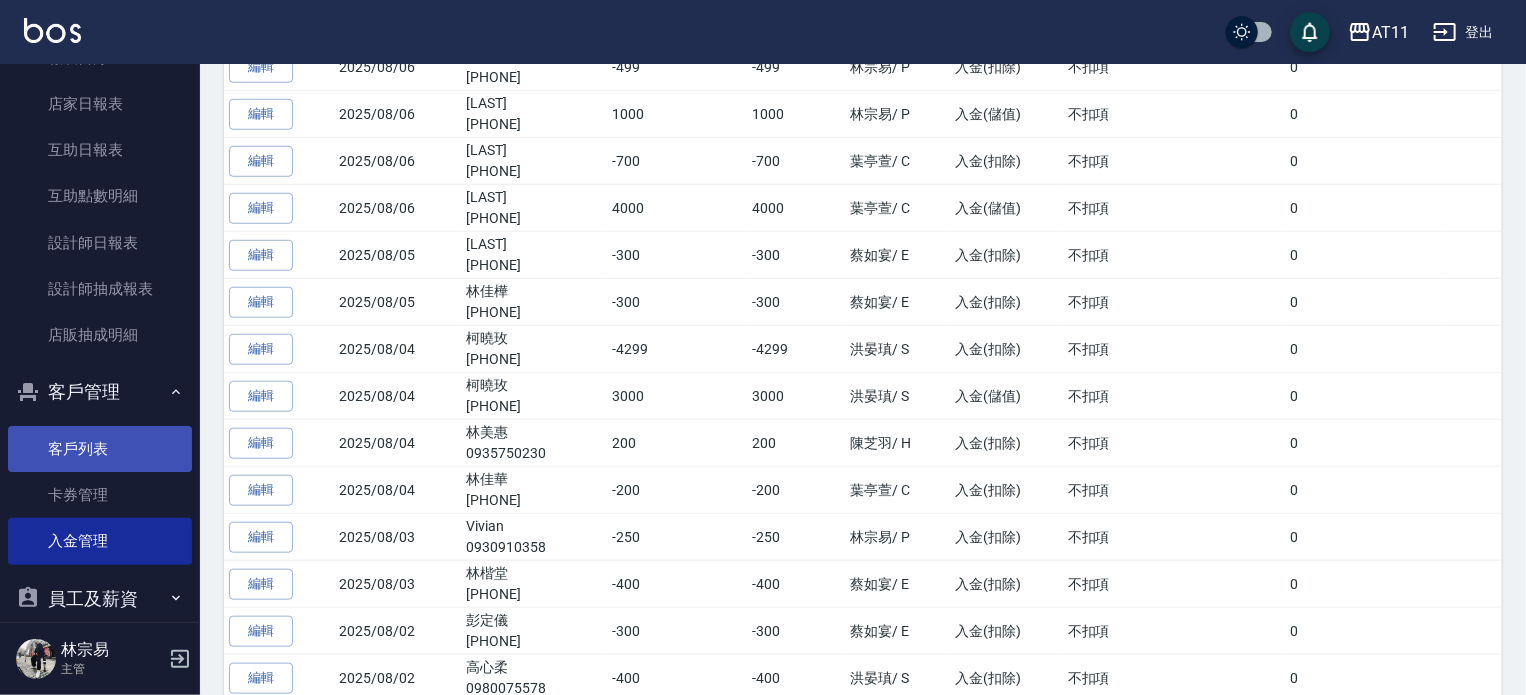 click on "客戶列表" at bounding box center [100, 449] 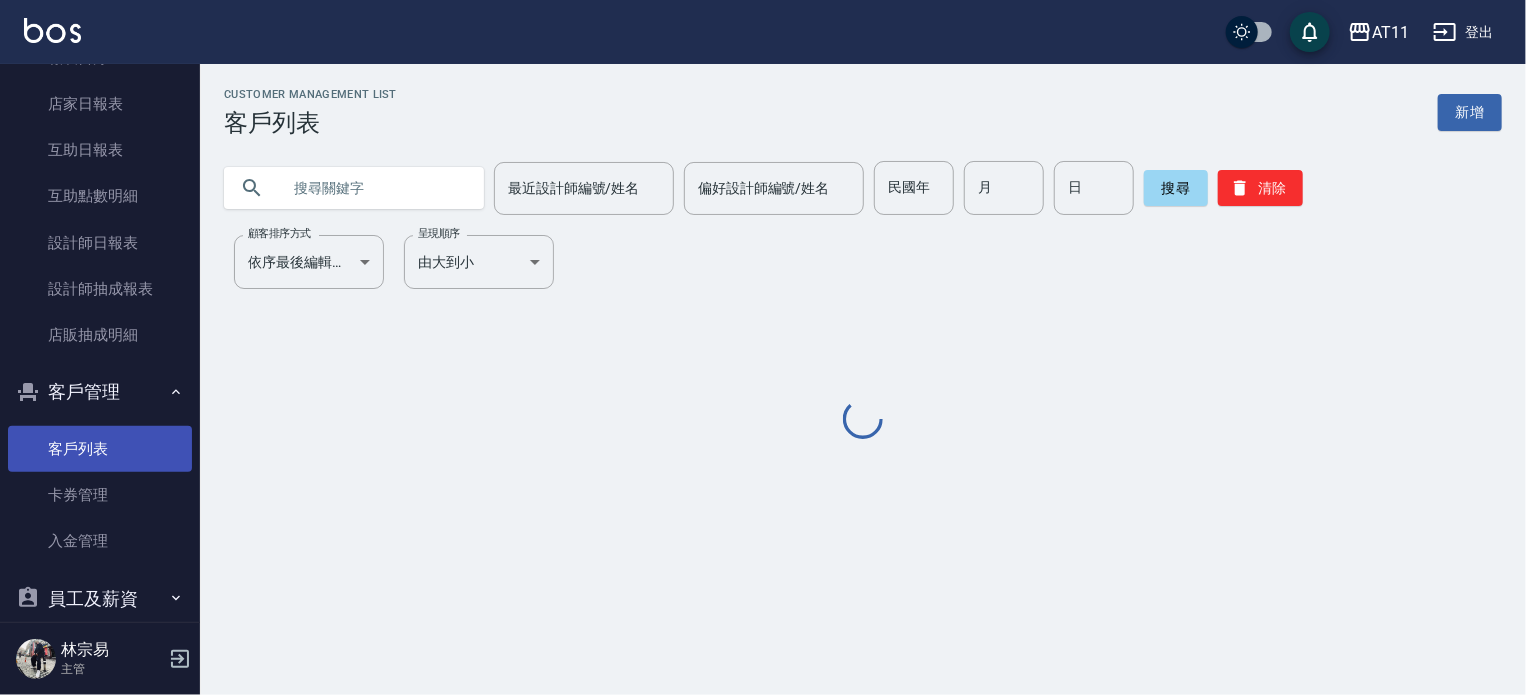 scroll, scrollTop: 0, scrollLeft: 0, axis: both 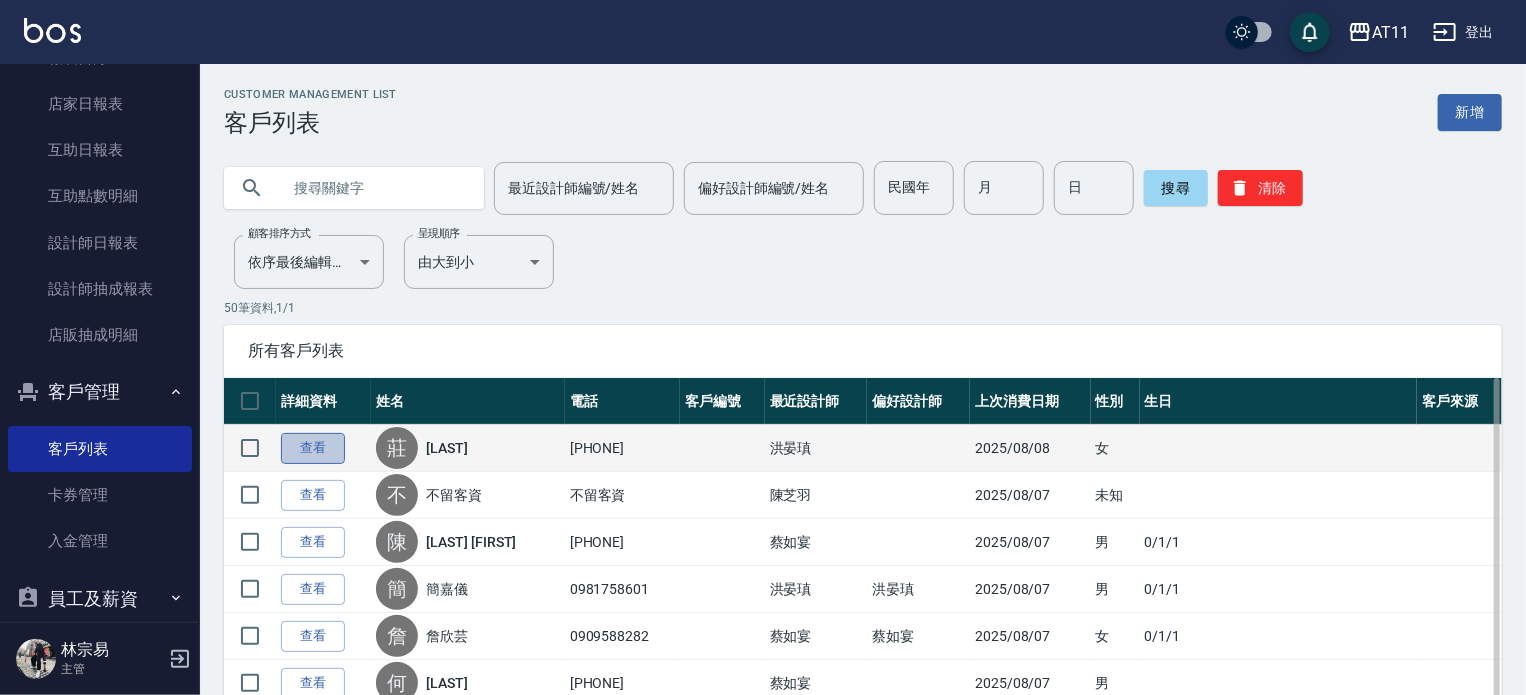 click on "查看" at bounding box center (313, 448) 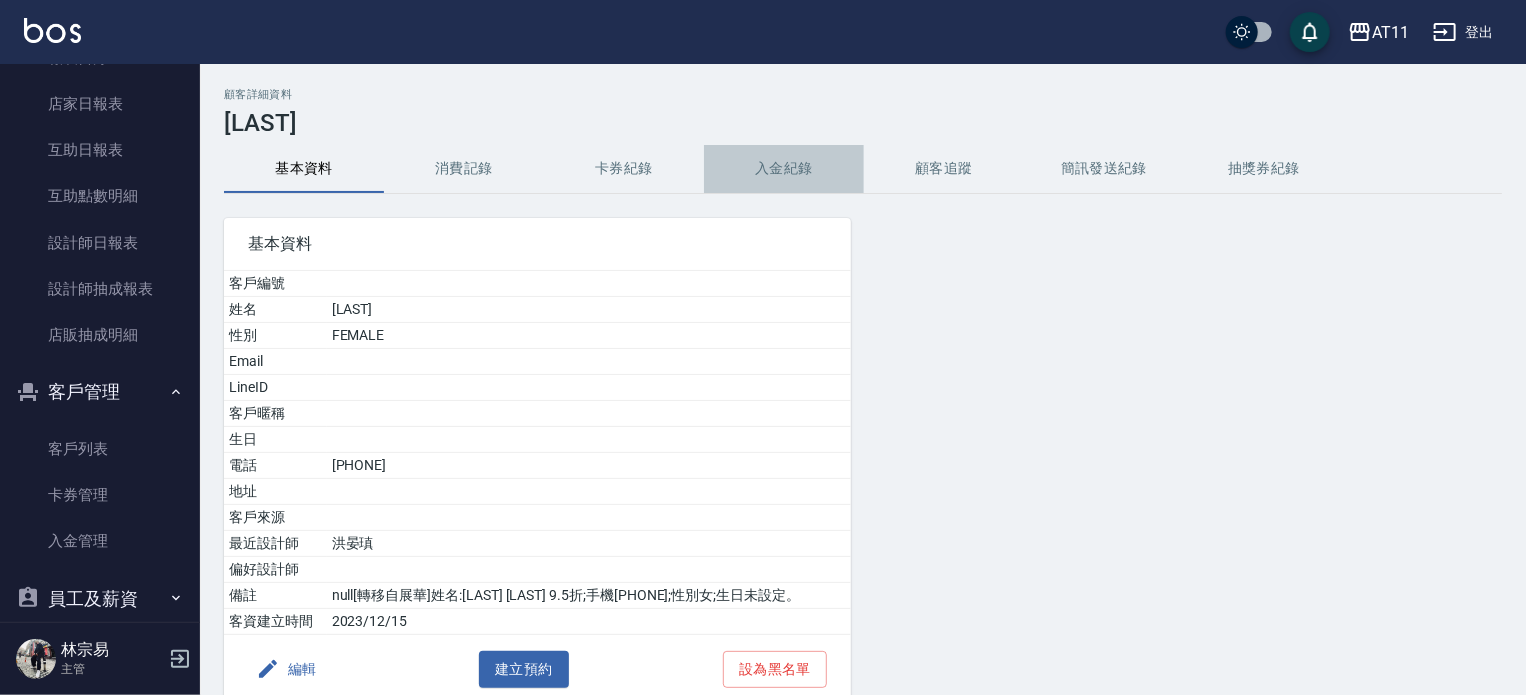 click on "入金紀錄" at bounding box center [784, 169] 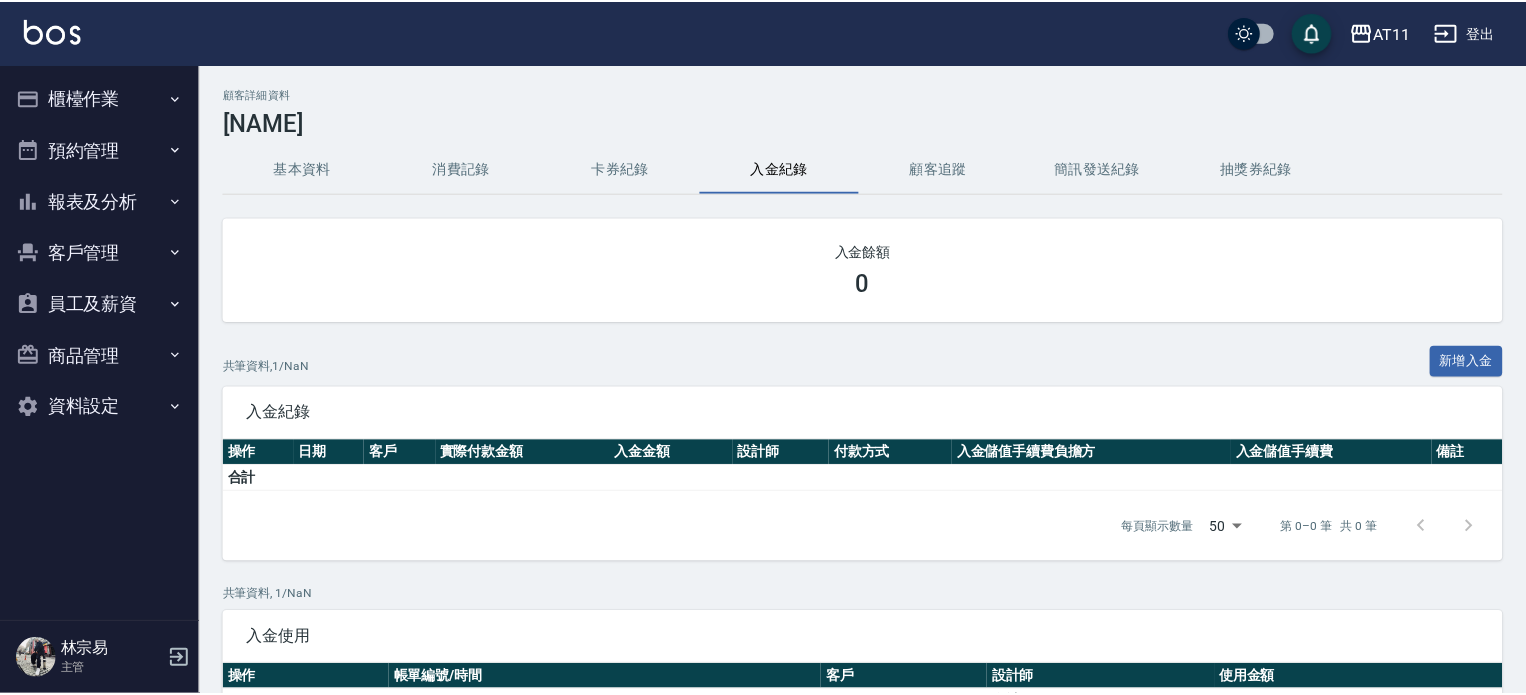 scroll, scrollTop: 0, scrollLeft: 0, axis: both 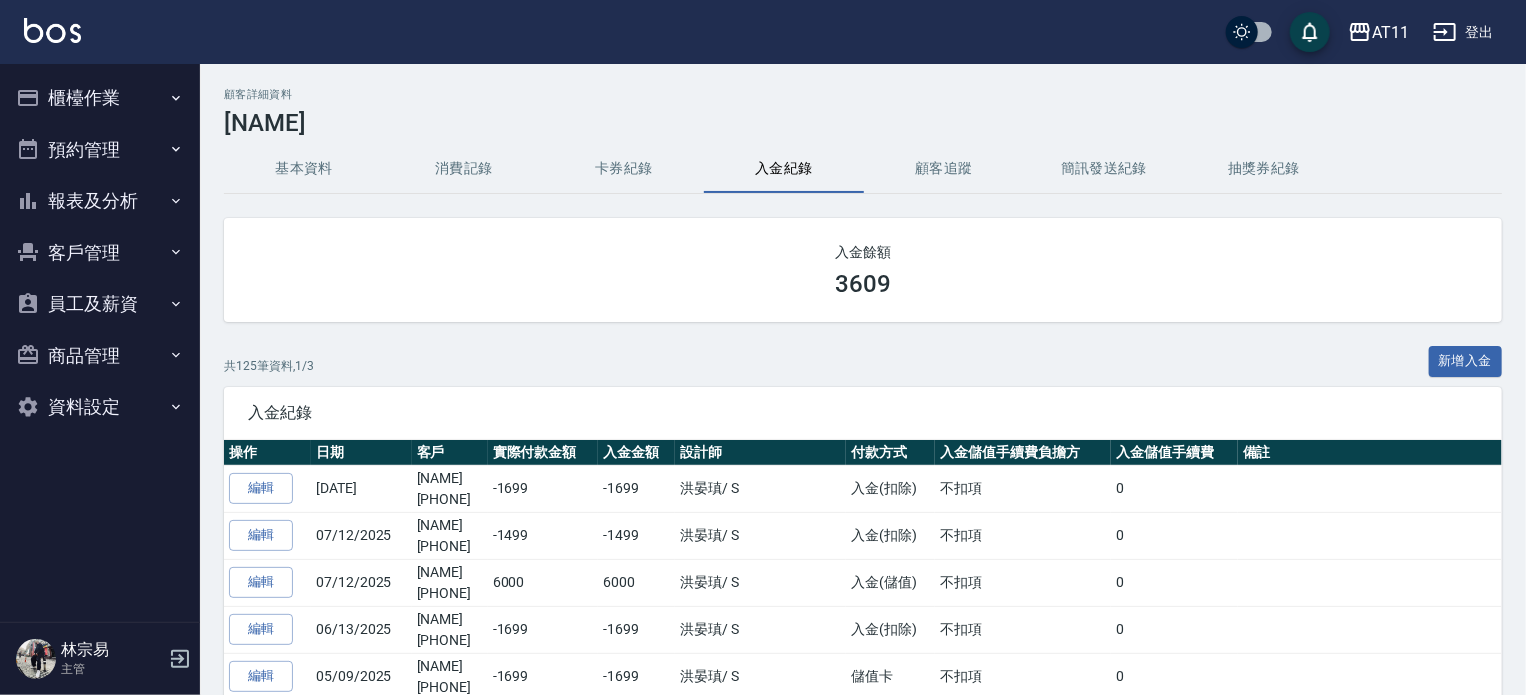 click on "共  125  筆資料, 1 / 3 新增入金" at bounding box center (863, 366) 